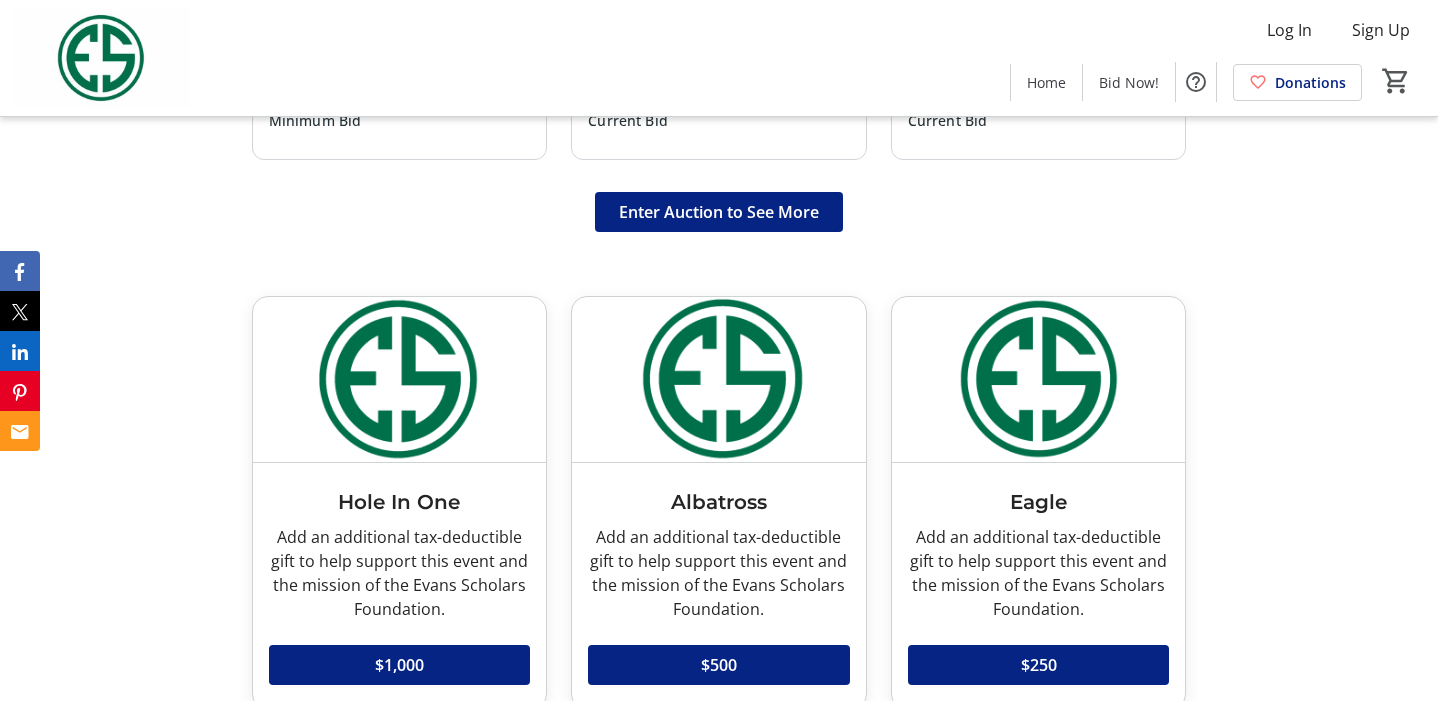 scroll, scrollTop: 1687, scrollLeft: 0, axis: vertical 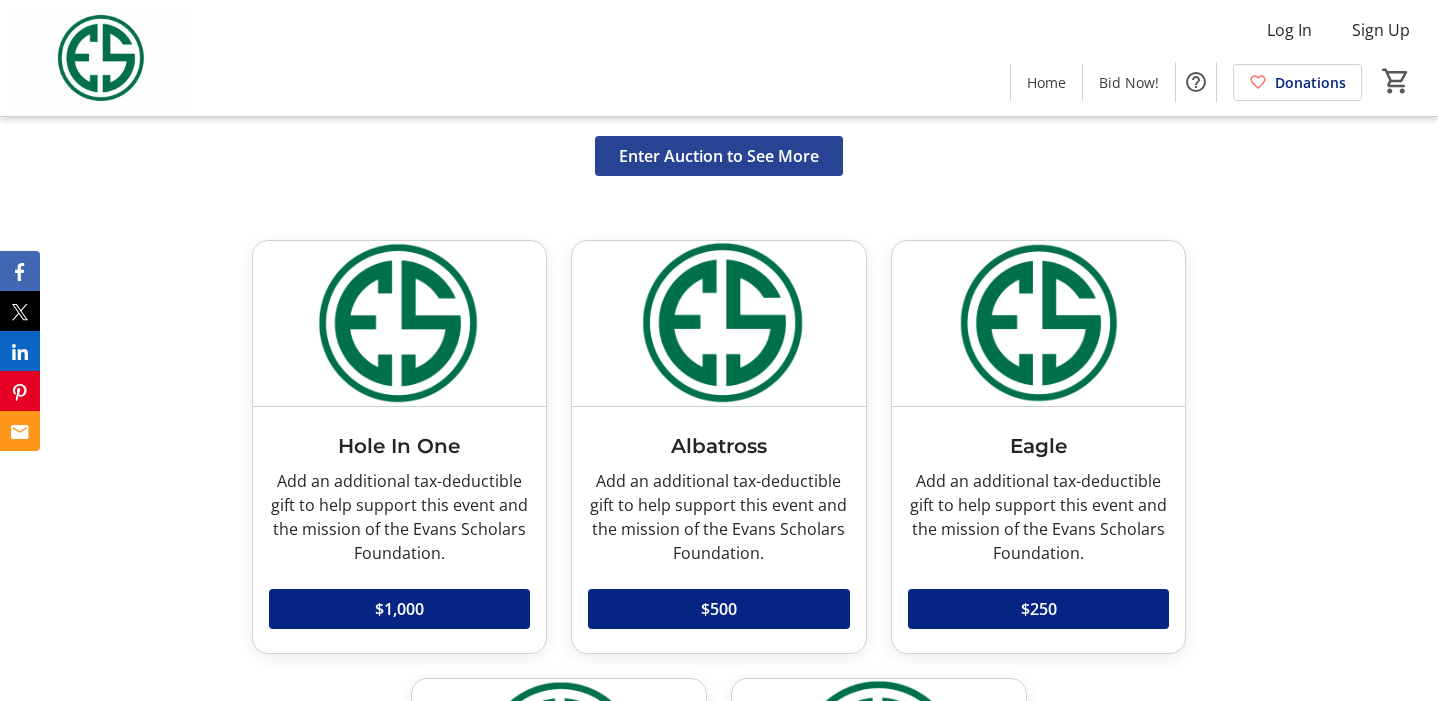 click on "Enter Auction to See More" at bounding box center [719, 156] 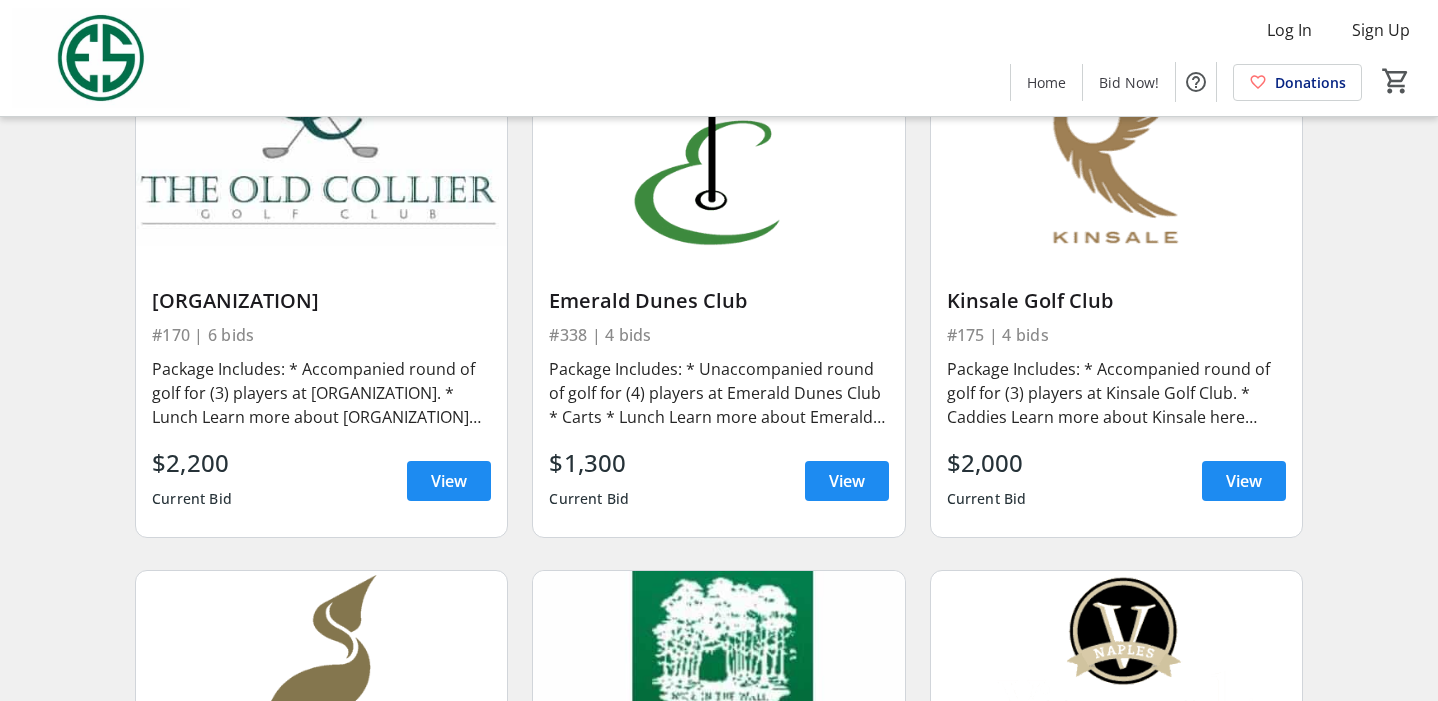 scroll, scrollTop: 4535, scrollLeft: 0, axis: vertical 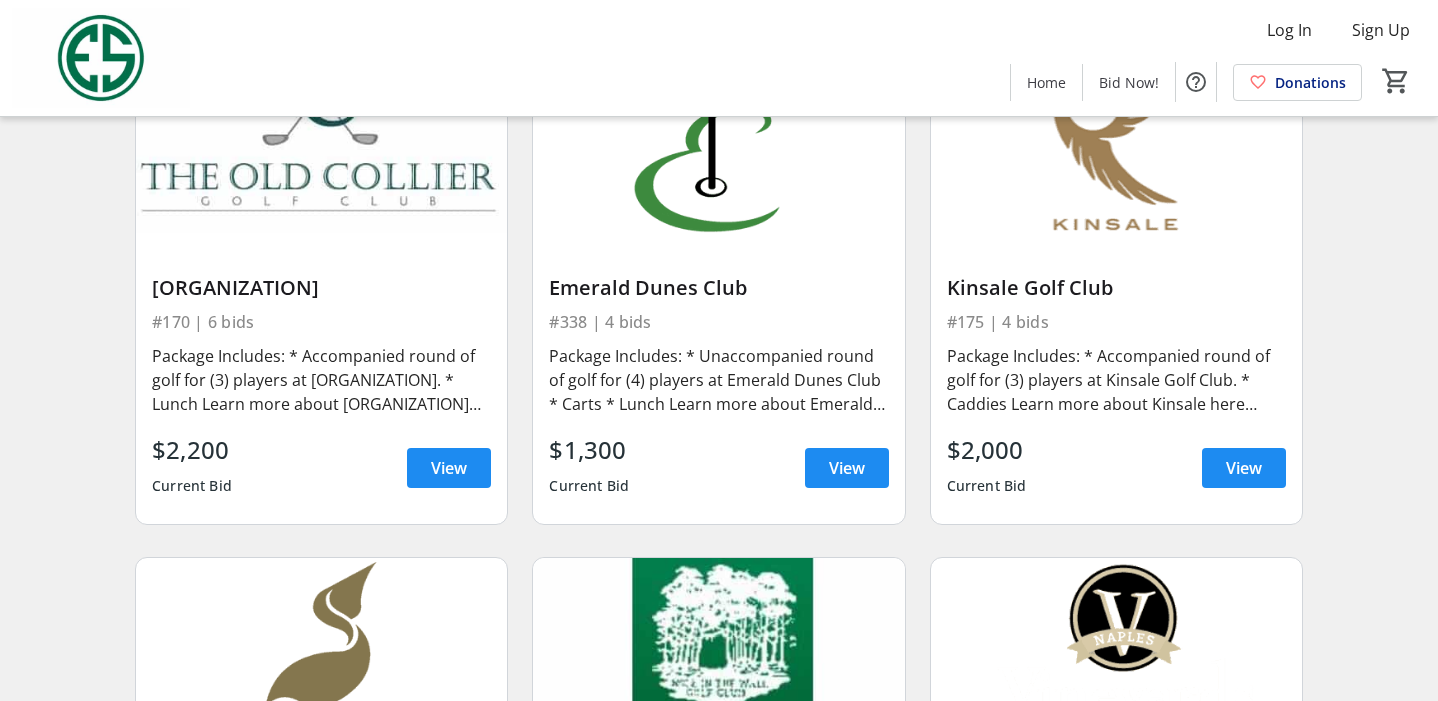 click on "[ORGANIZATION]   #175 | 4 bids   Package Includes:  * Accompanied round of golf for (3) players at Kinsale Golf Club.  * Caddies Learn more about Kinsale here [https://kinsaleclub.com/]. This opportunity is valid November - May after 12 pm. Donated by [PERSON]   $2,000  Current Bid  View" at bounding box center [1116, 378] 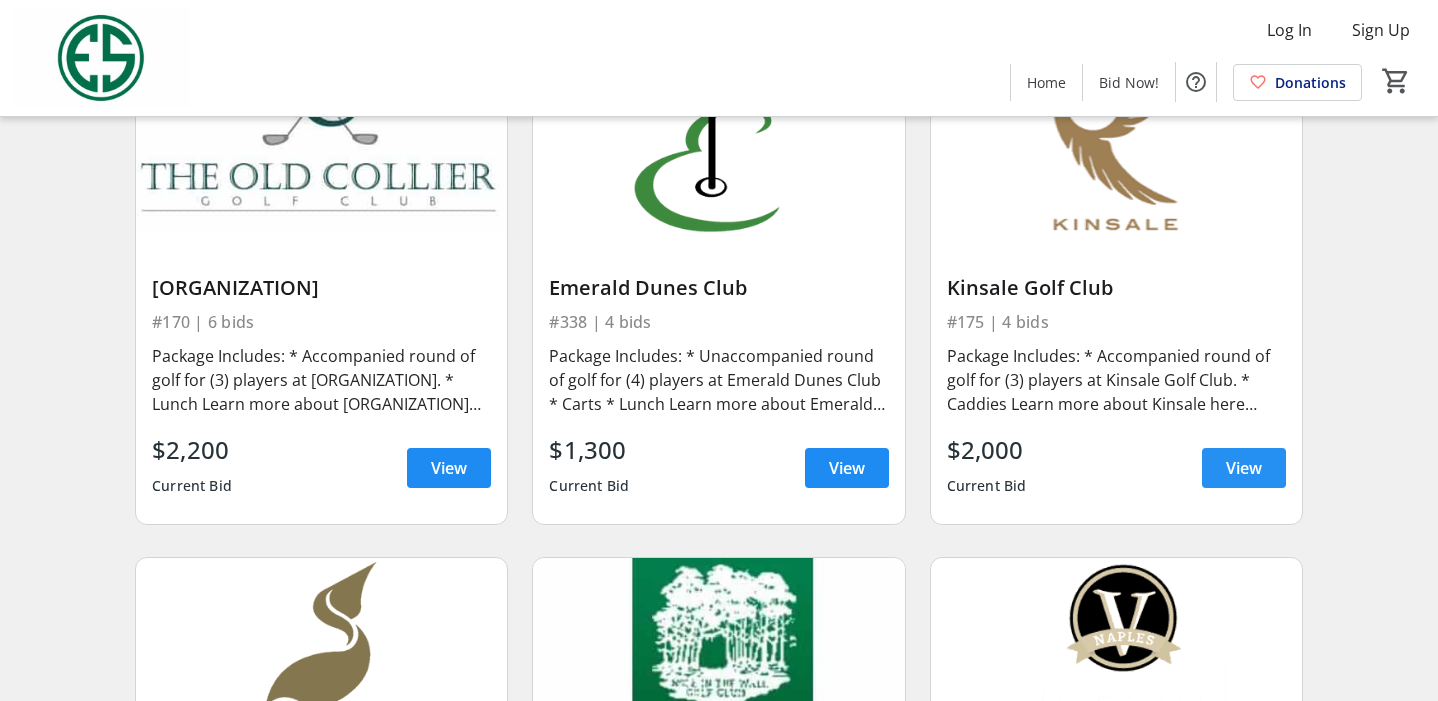 click on "View" at bounding box center (1244, 468) 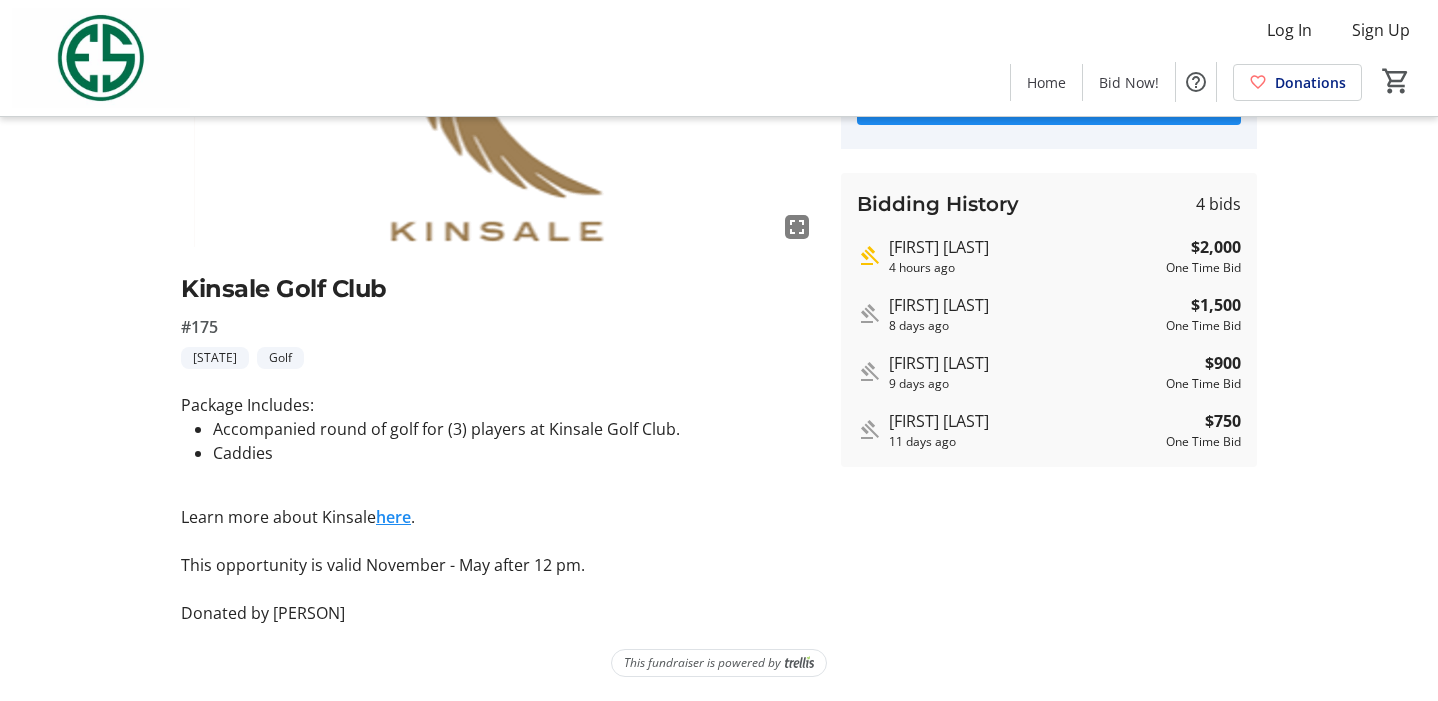 scroll, scrollTop: 0, scrollLeft: 0, axis: both 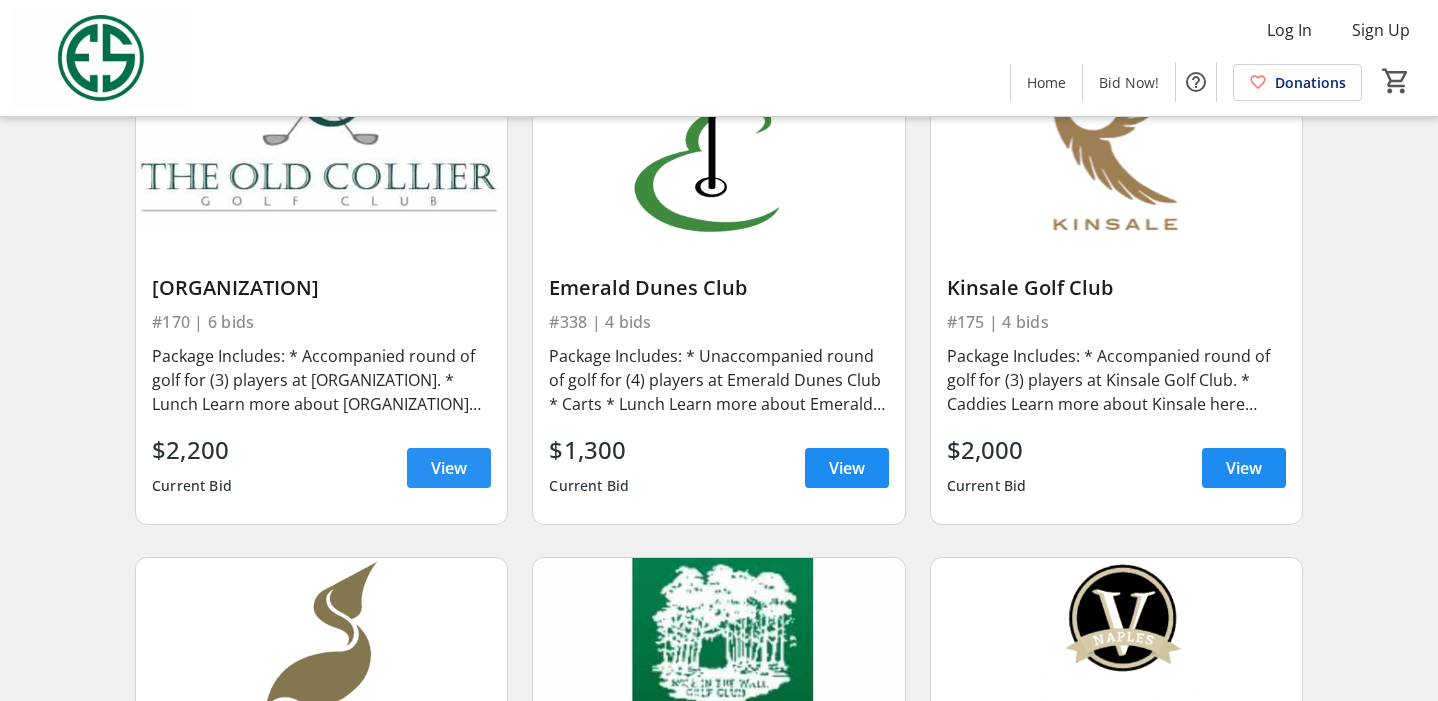 click on "View" at bounding box center (449, 468) 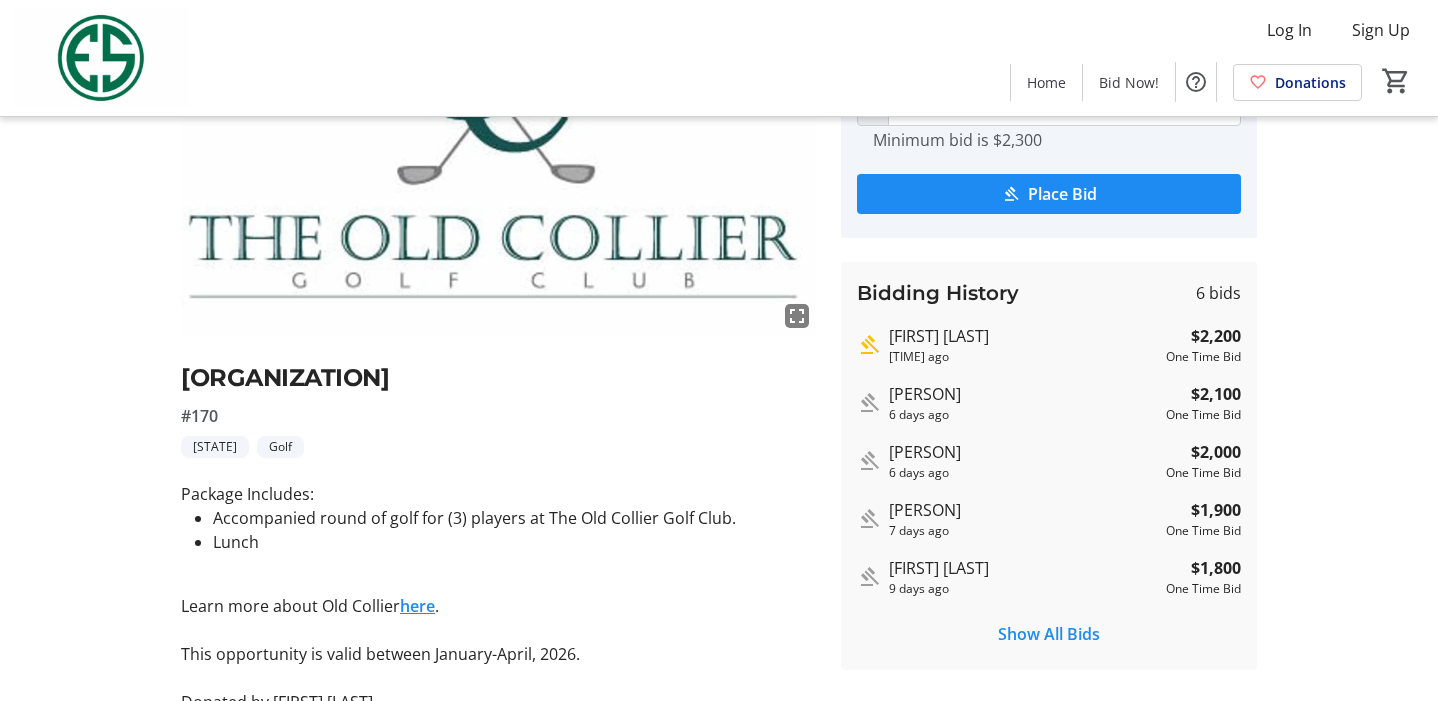 scroll, scrollTop: 300, scrollLeft: 0, axis: vertical 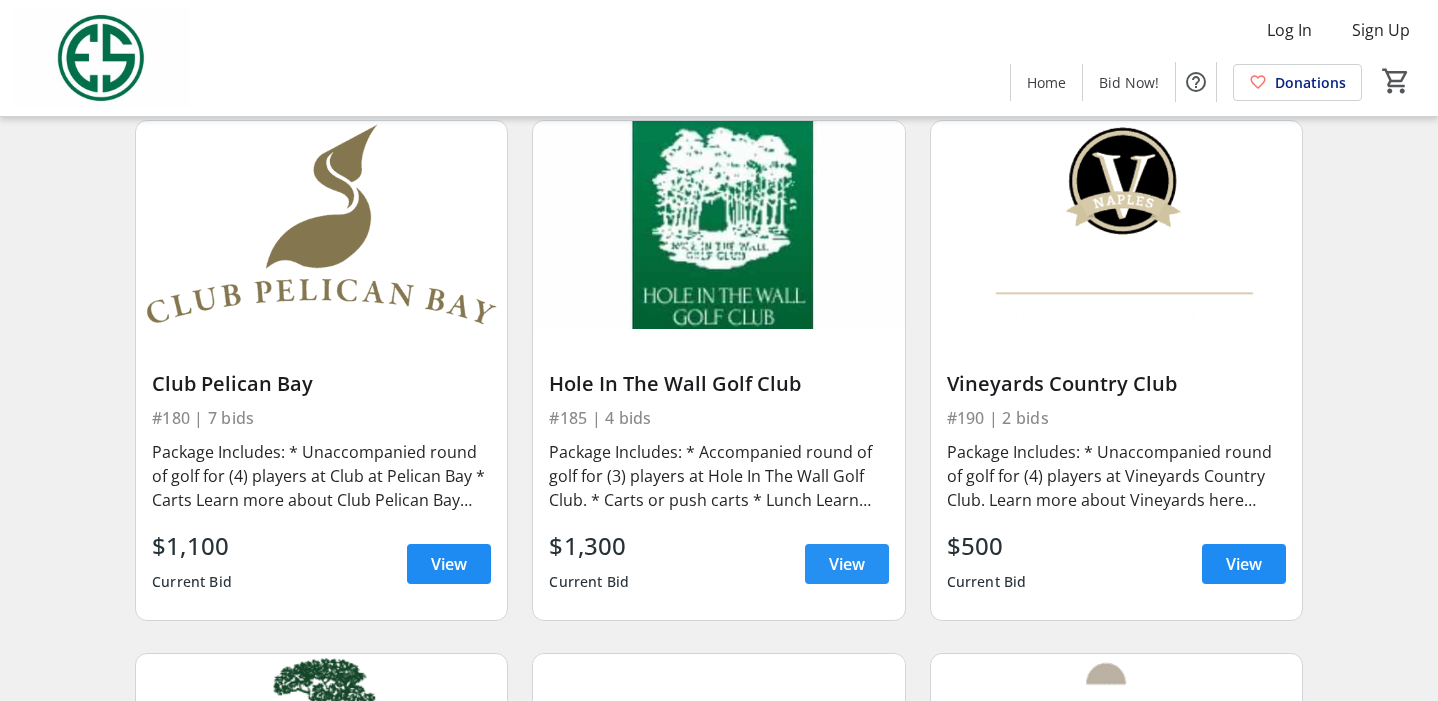 click on "View" at bounding box center (847, 564) 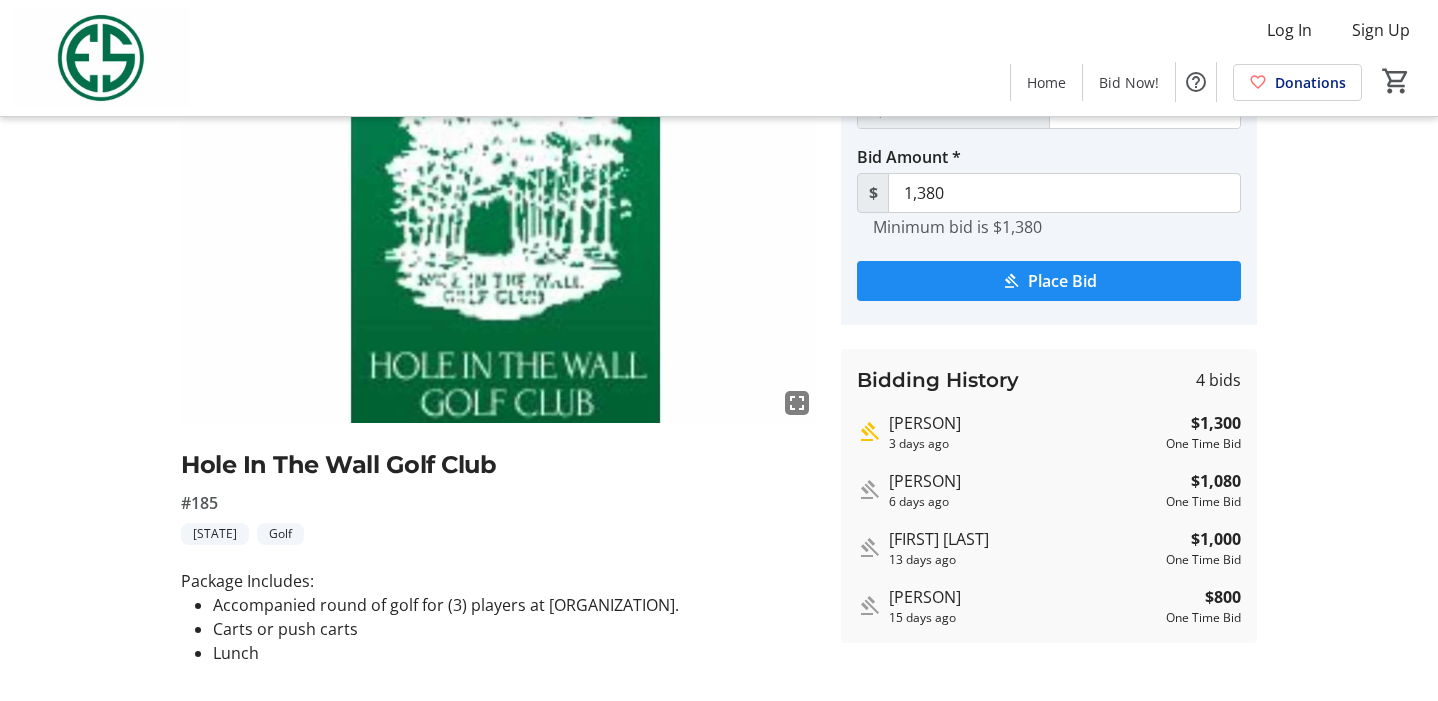 scroll, scrollTop: 122, scrollLeft: 0, axis: vertical 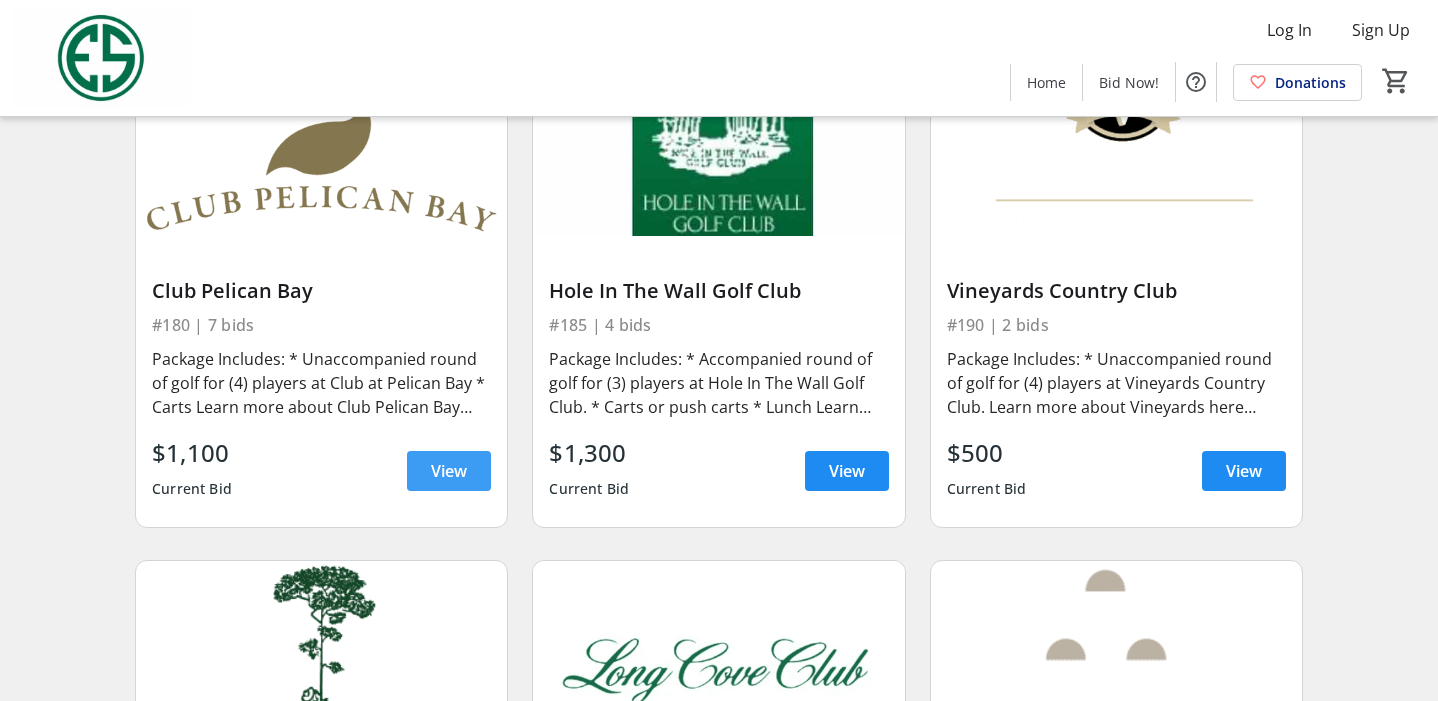 click on "View" at bounding box center [449, 471] 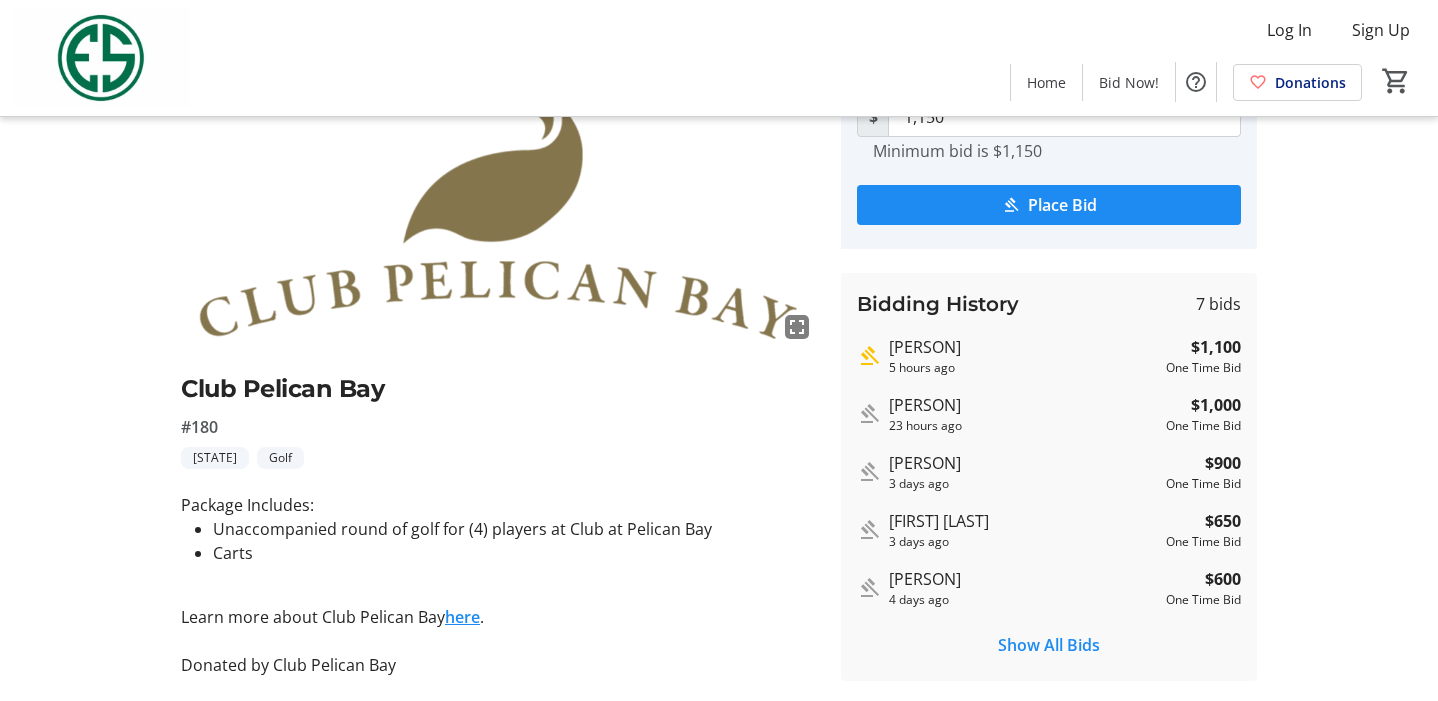 scroll, scrollTop: 0, scrollLeft: 0, axis: both 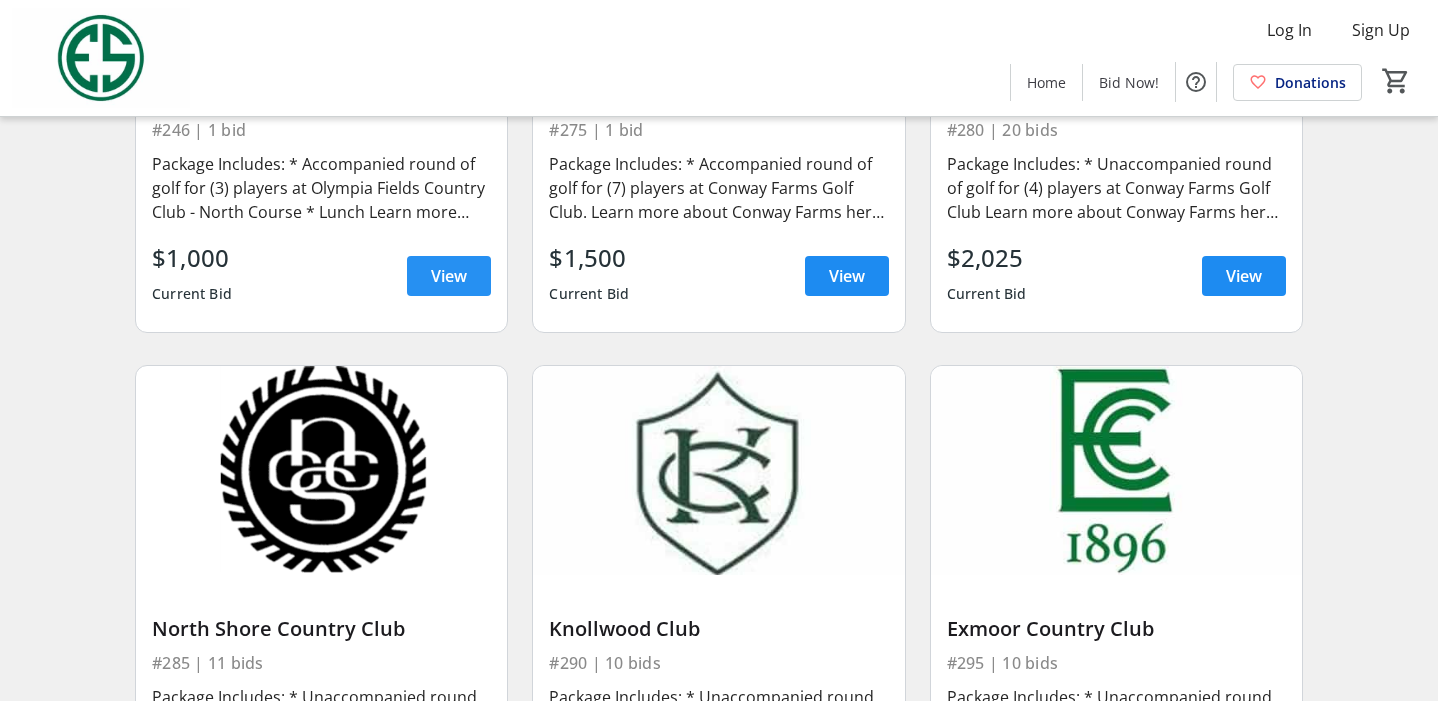 click at bounding box center (449, 276) 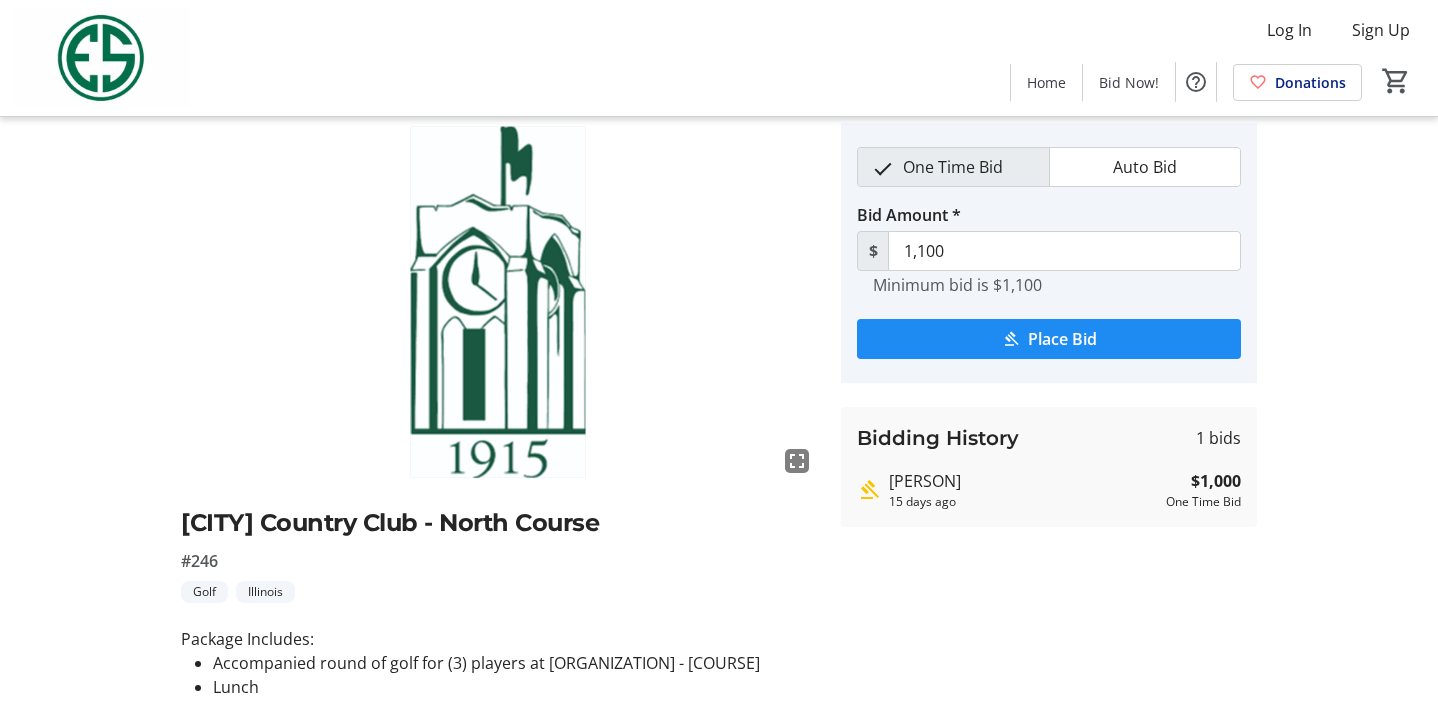 scroll, scrollTop: 0, scrollLeft: 0, axis: both 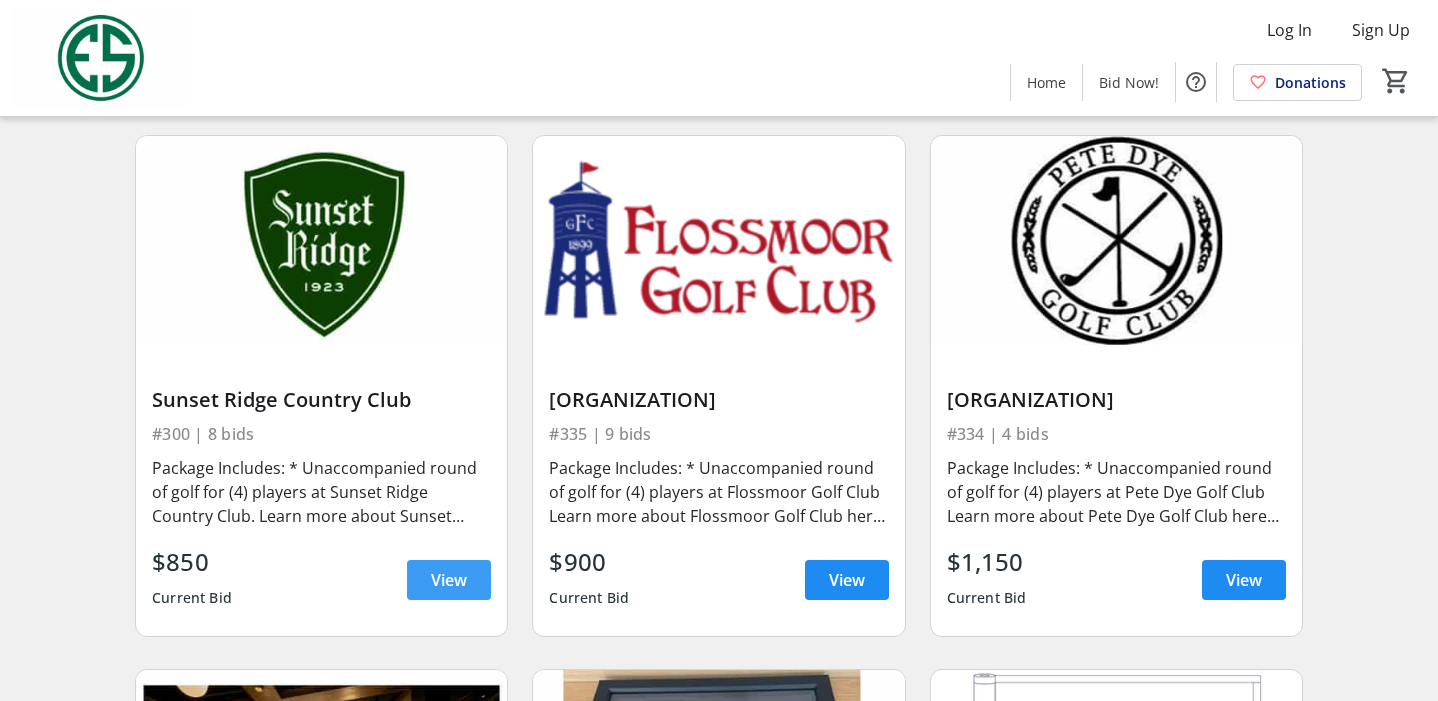 click on "View" at bounding box center (449, 580) 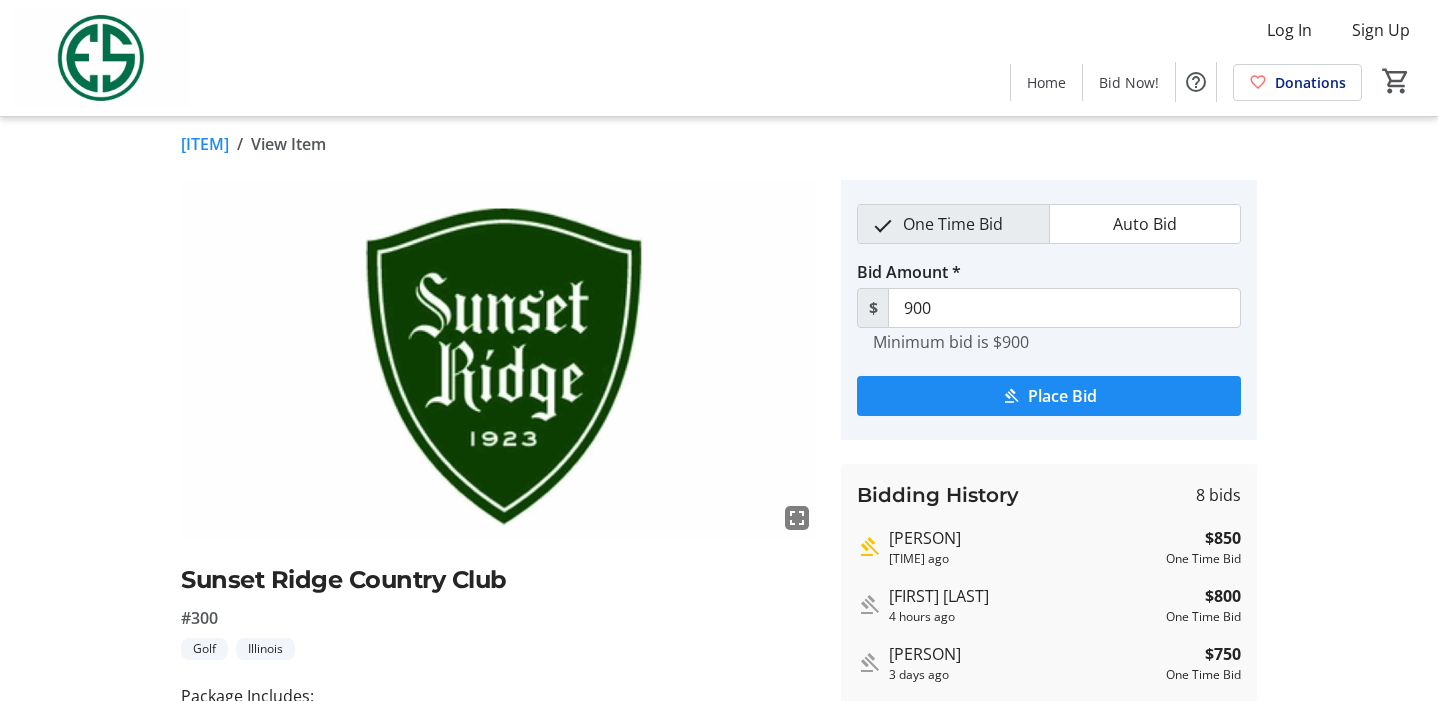 scroll, scrollTop: 0, scrollLeft: 0, axis: both 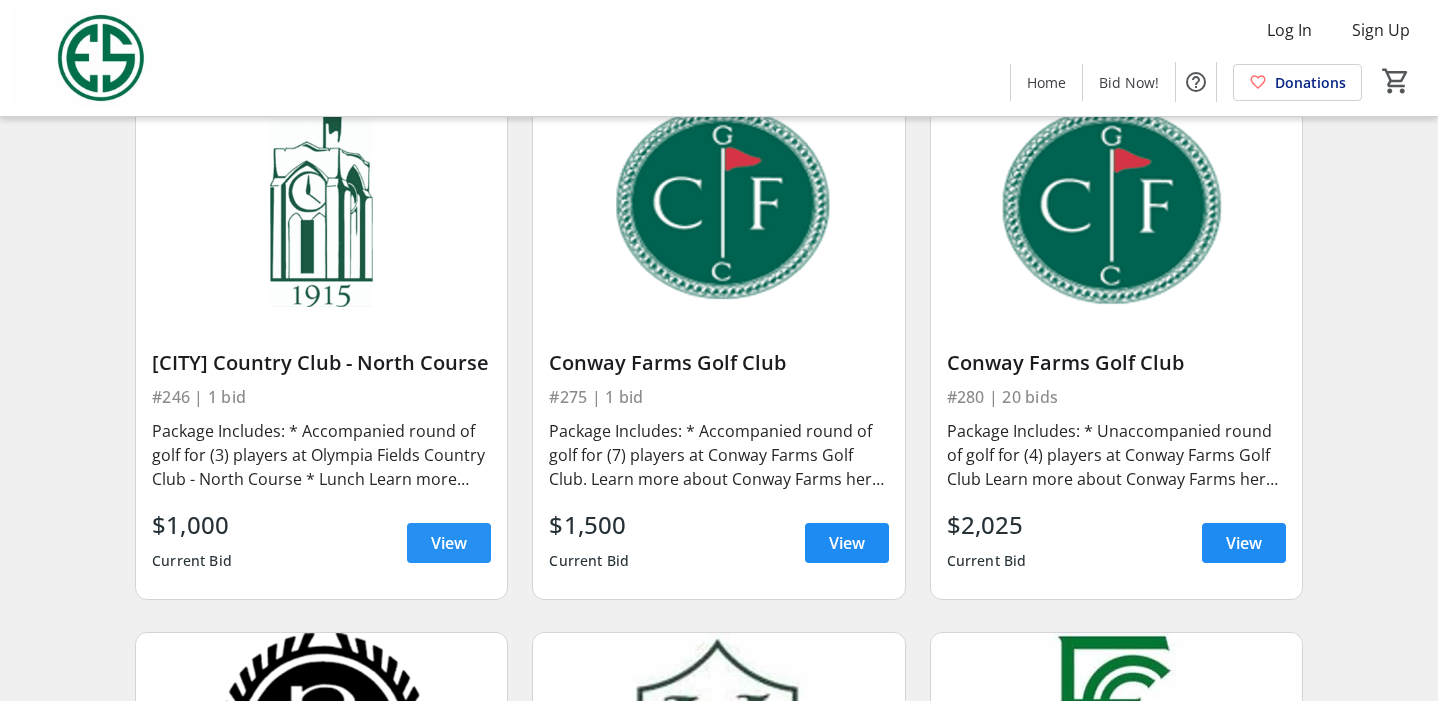 click on "View" at bounding box center [449, 543] 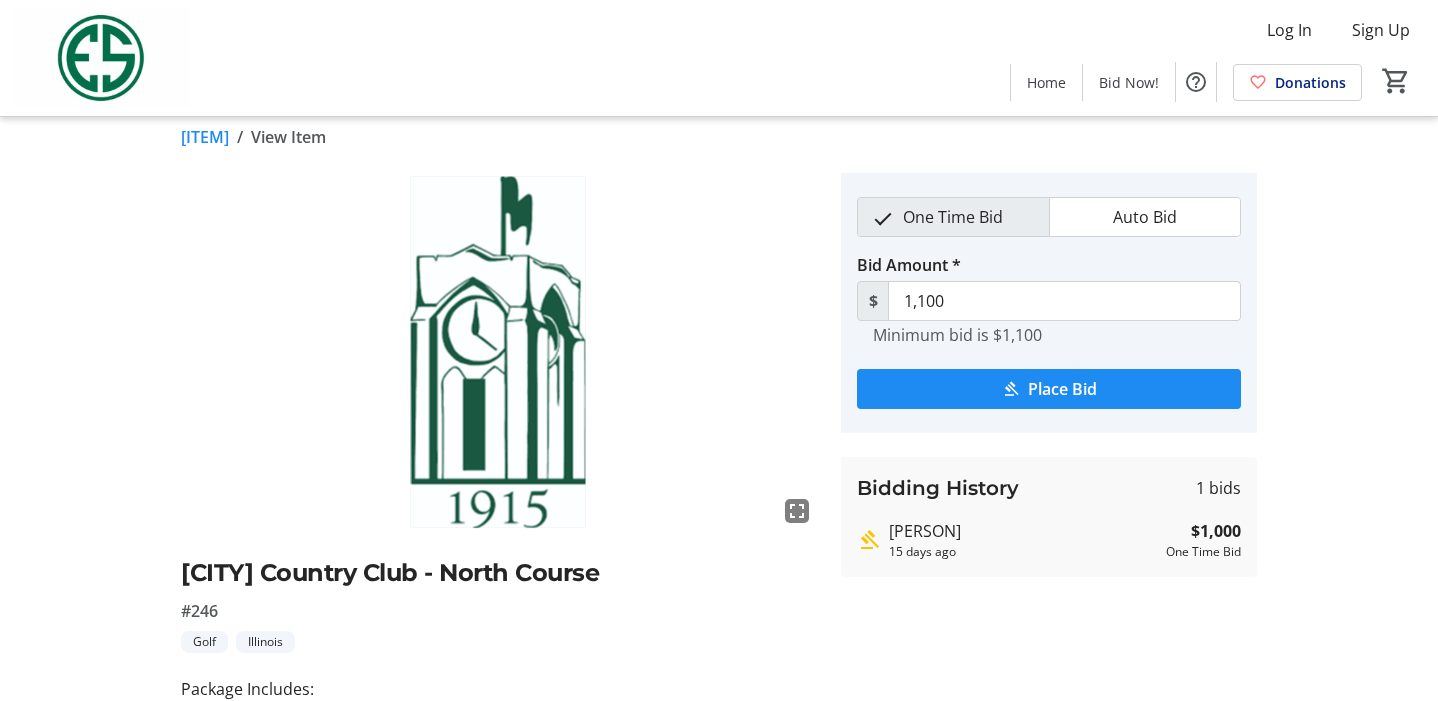 scroll, scrollTop: 0, scrollLeft: 0, axis: both 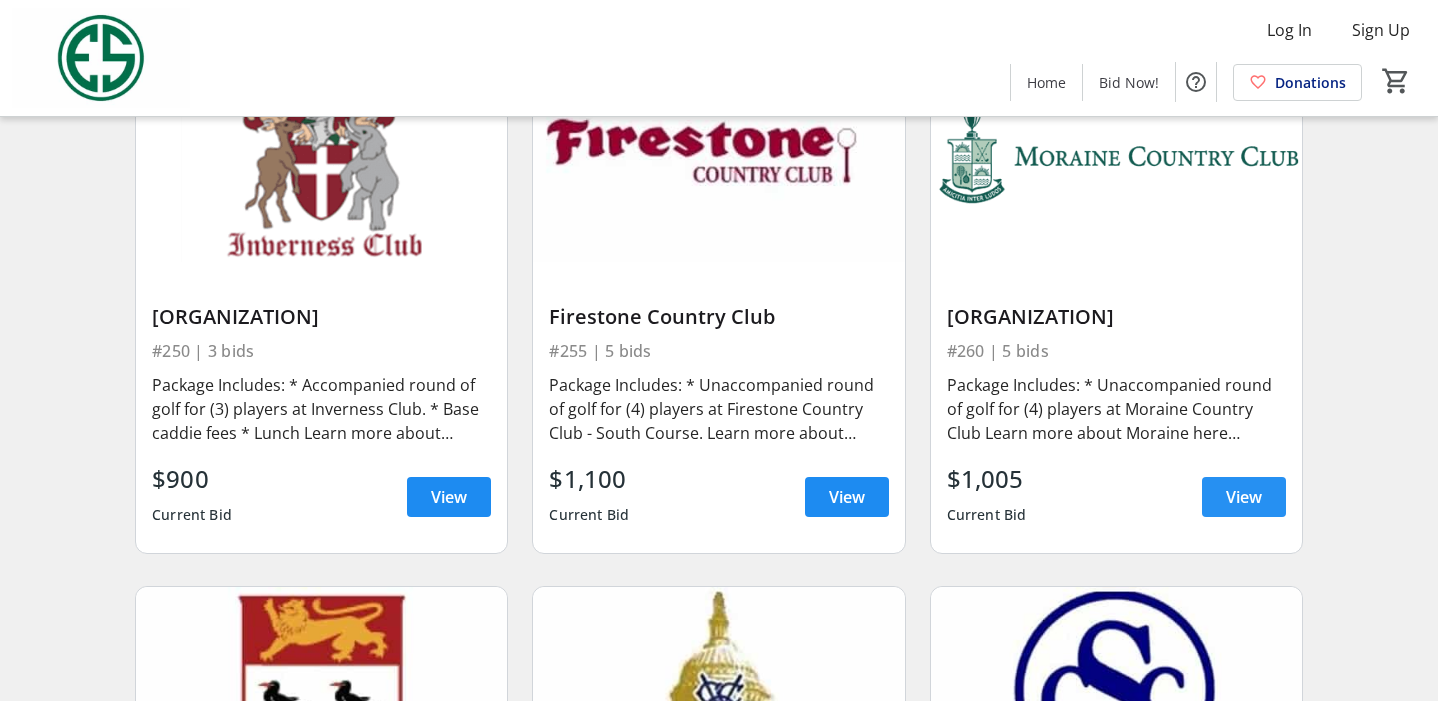 click at bounding box center [1244, 497] 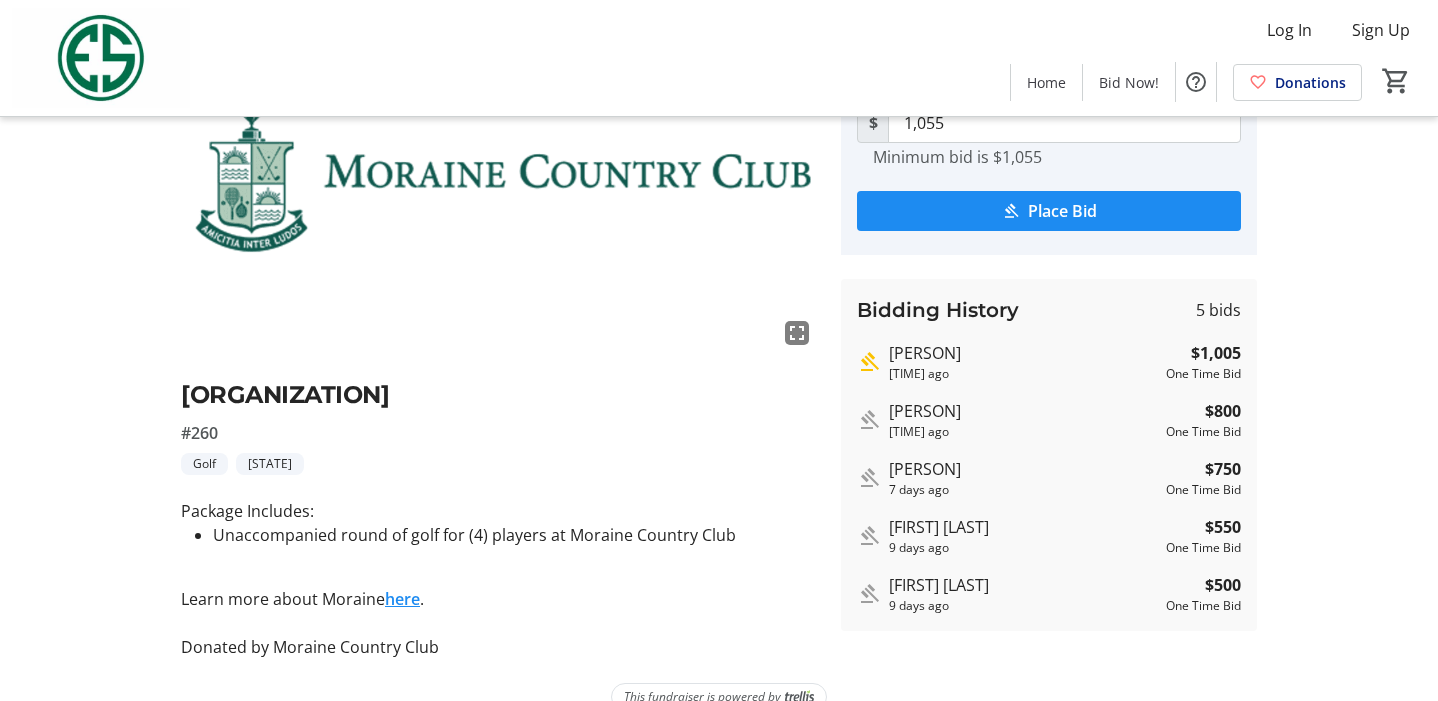 scroll, scrollTop: 228, scrollLeft: 0, axis: vertical 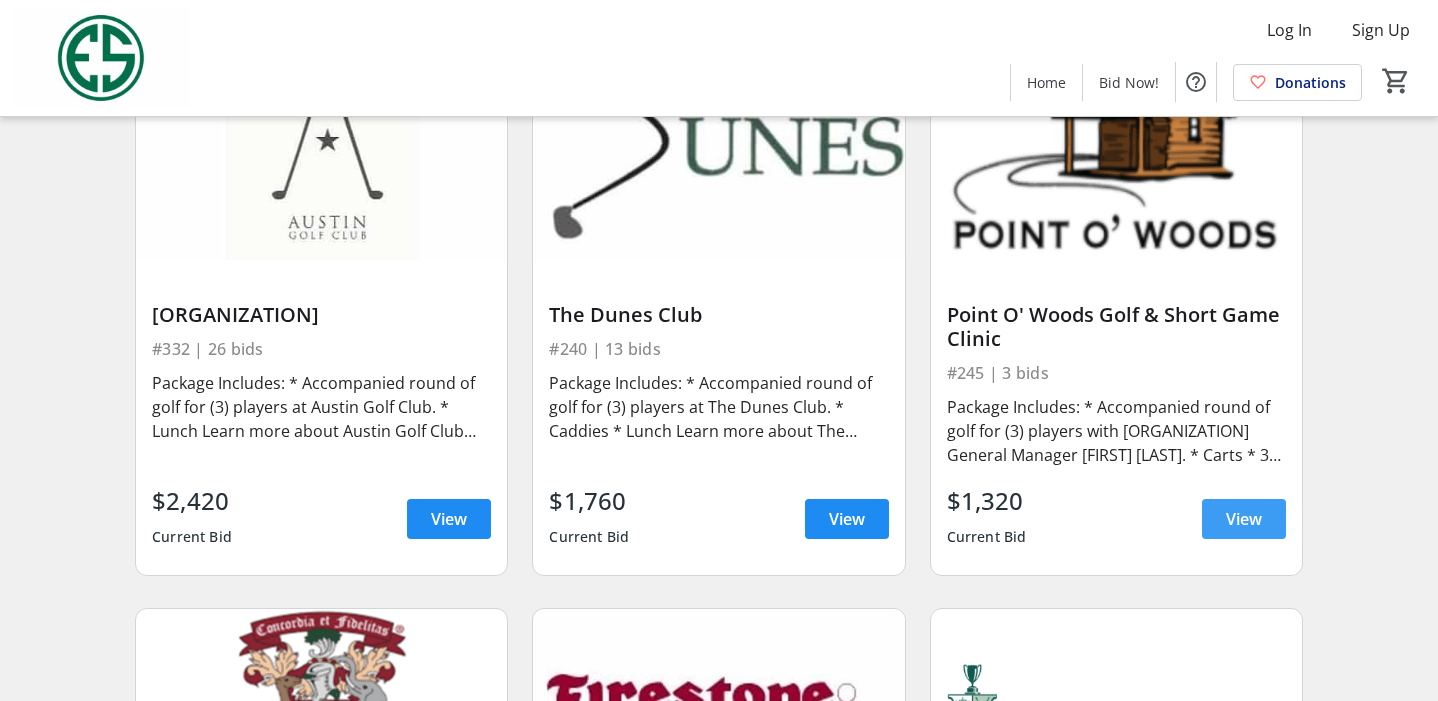 click on "View" at bounding box center [1244, 519] 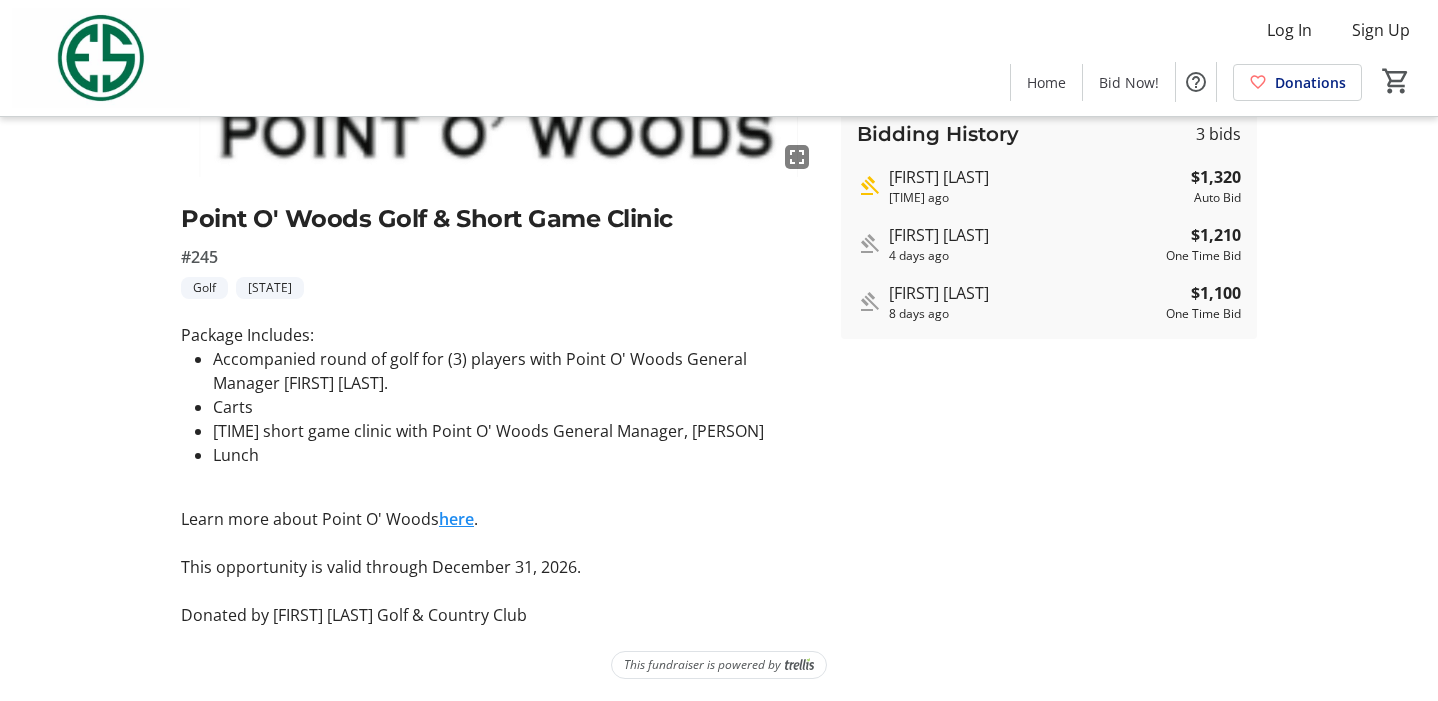 scroll, scrollTop: 372, scrollLeft: 0, axis: vertical 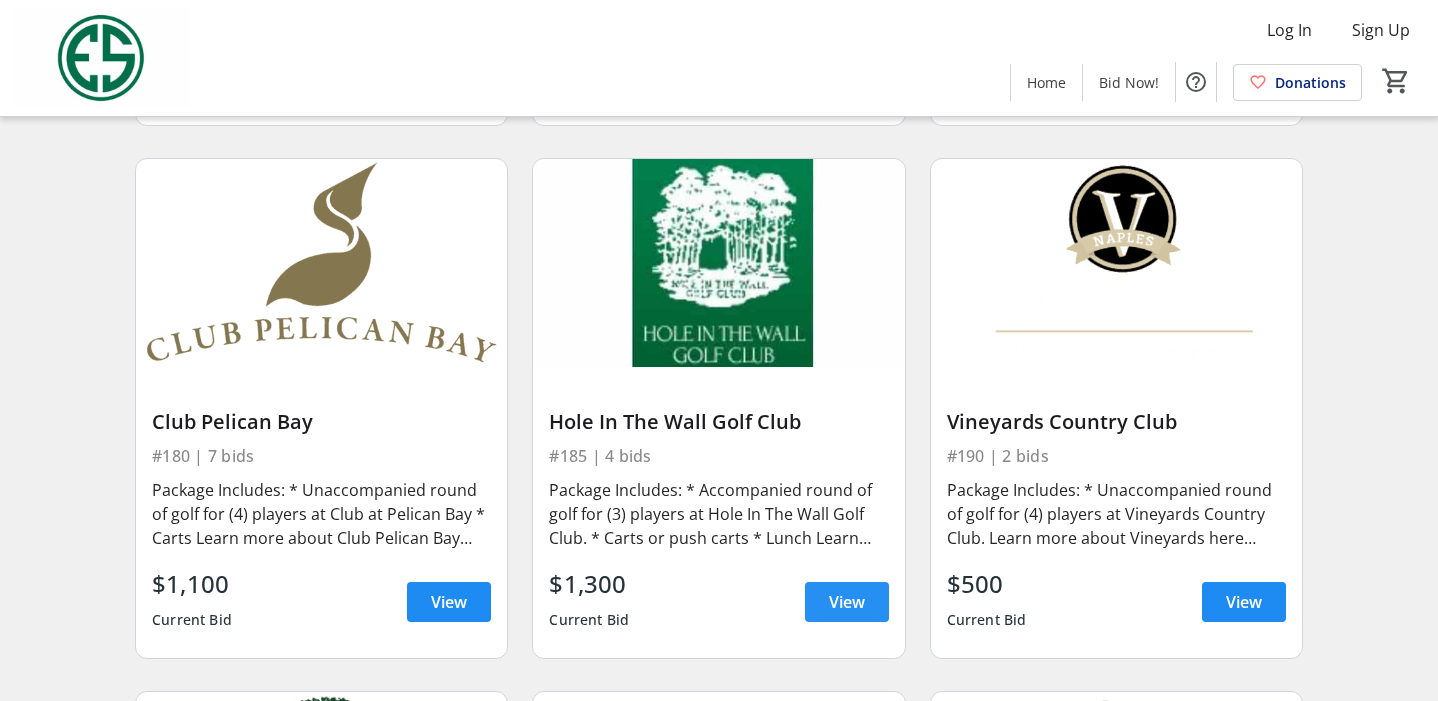 click on "View" at bounding box center [847, 602] 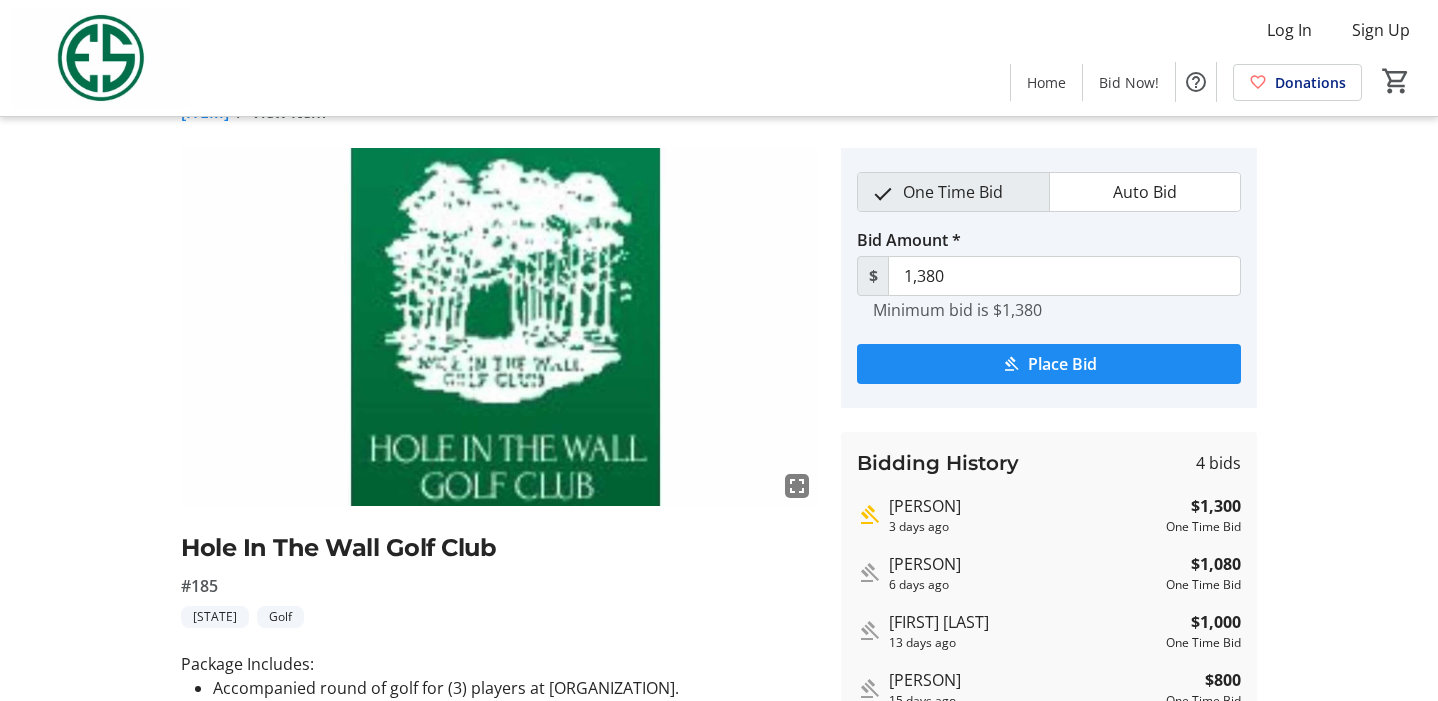 scroll, scrollTop: 0, scrollLeft: 0, axis: both 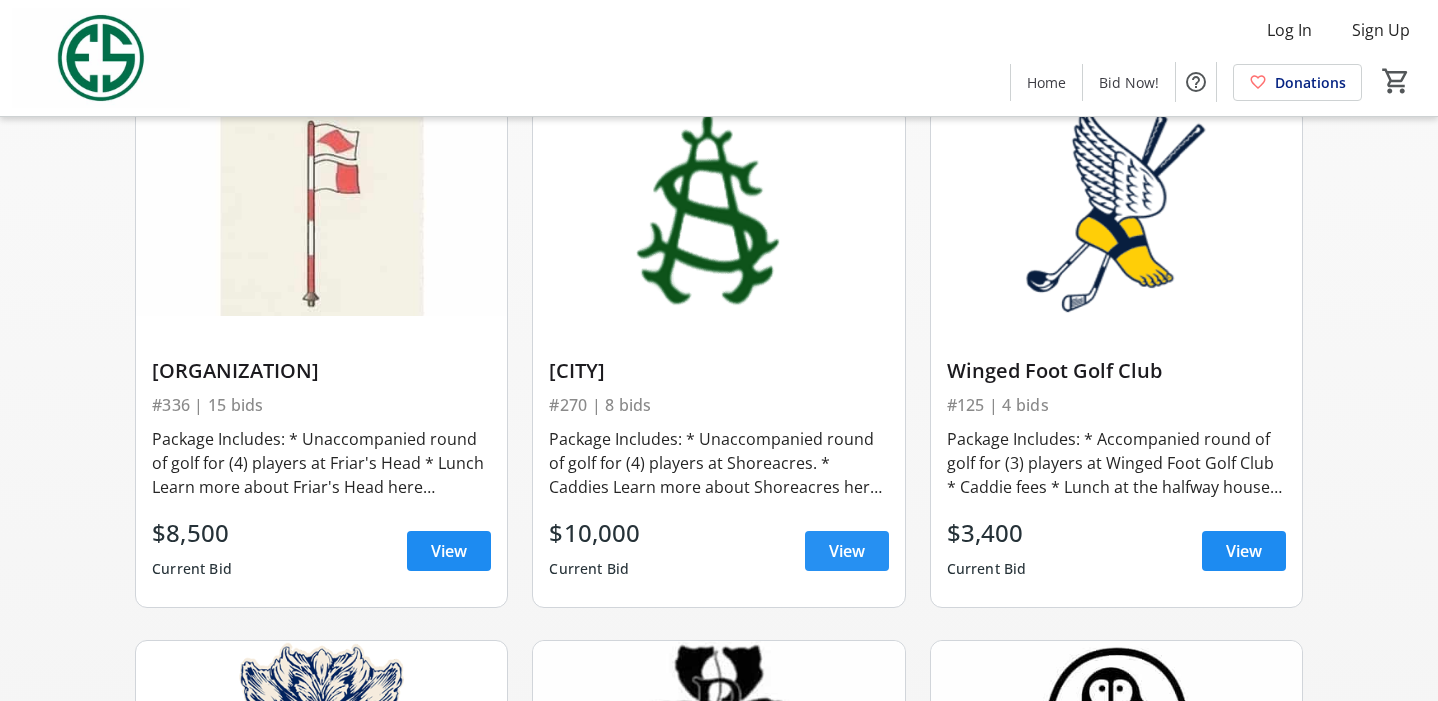 click on "View" at bounding box center (847, 551) 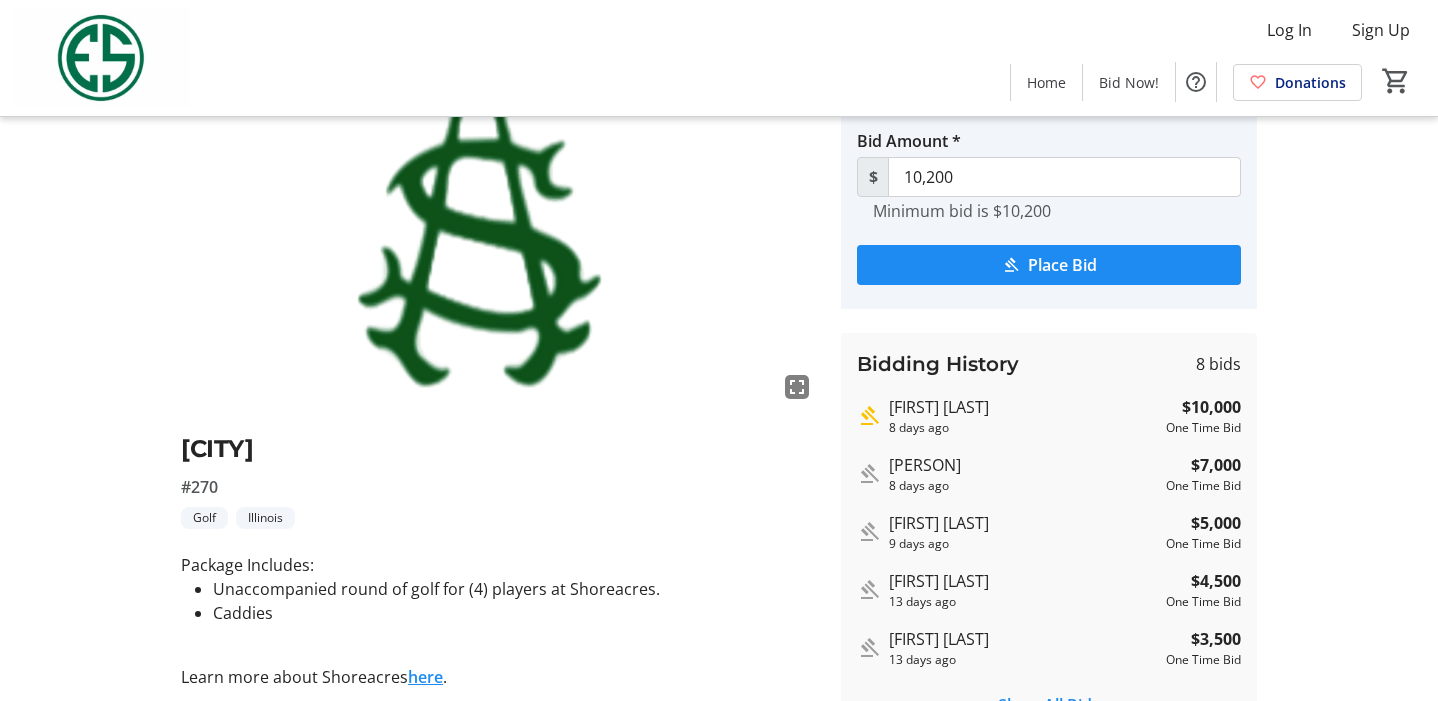 scroll, scrollTop: 300, scrollLeft: 0, axis: vertical 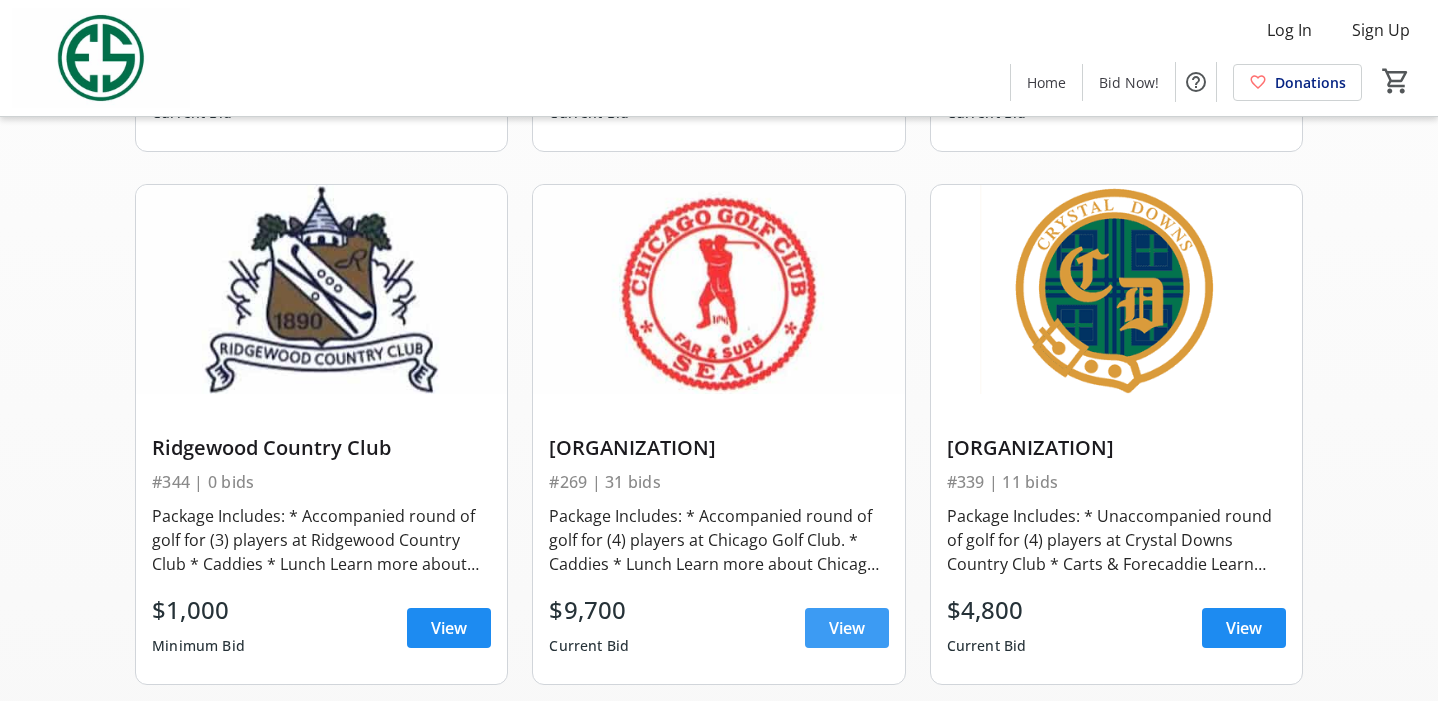 click at bounding box center [847, 628] 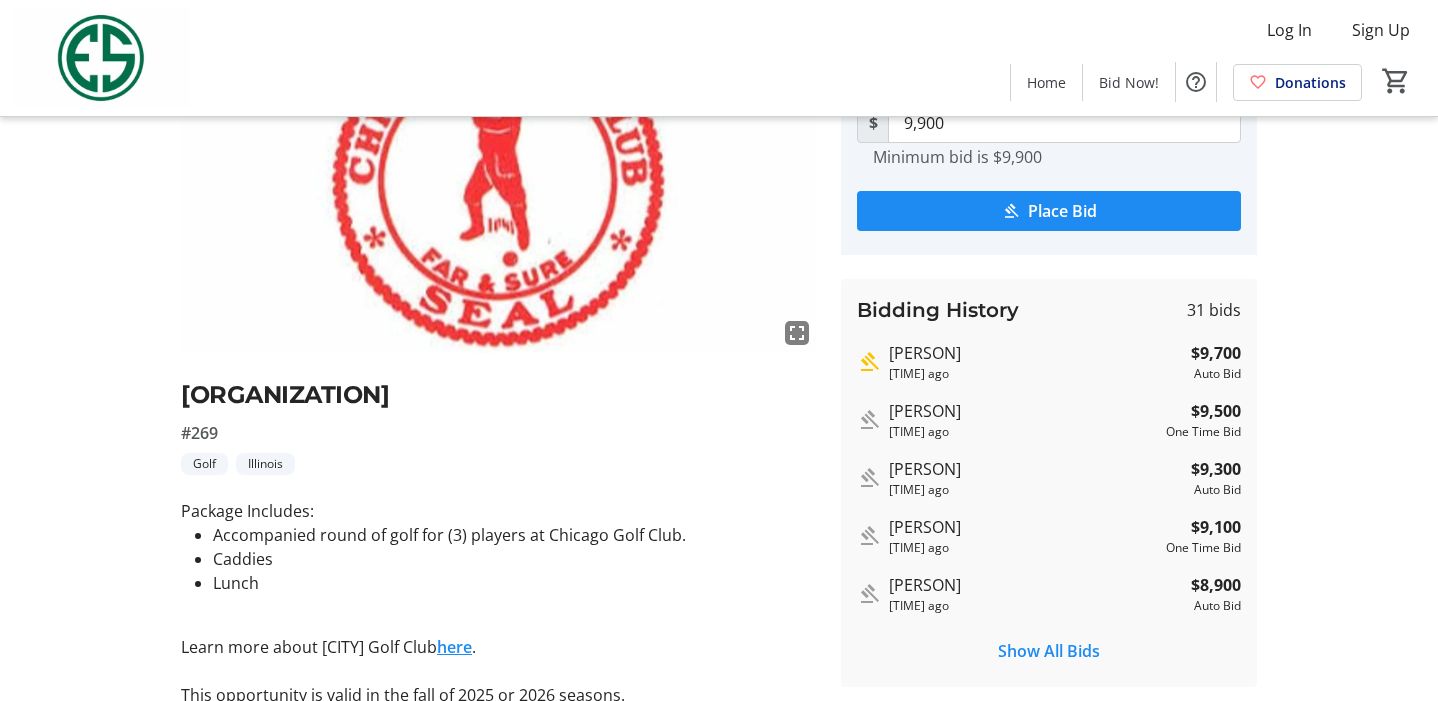 scroll, scrollTop: 0, scrollLeft: 0, axis: both 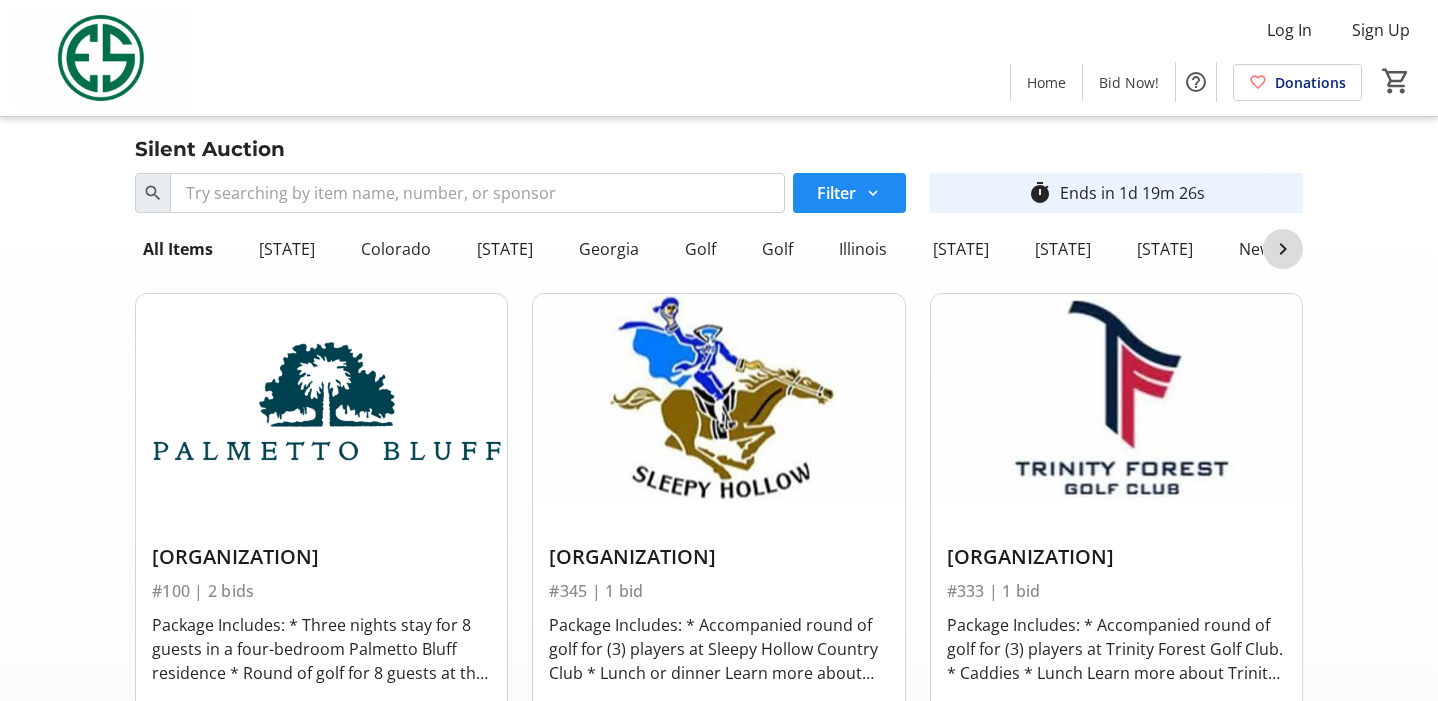 click 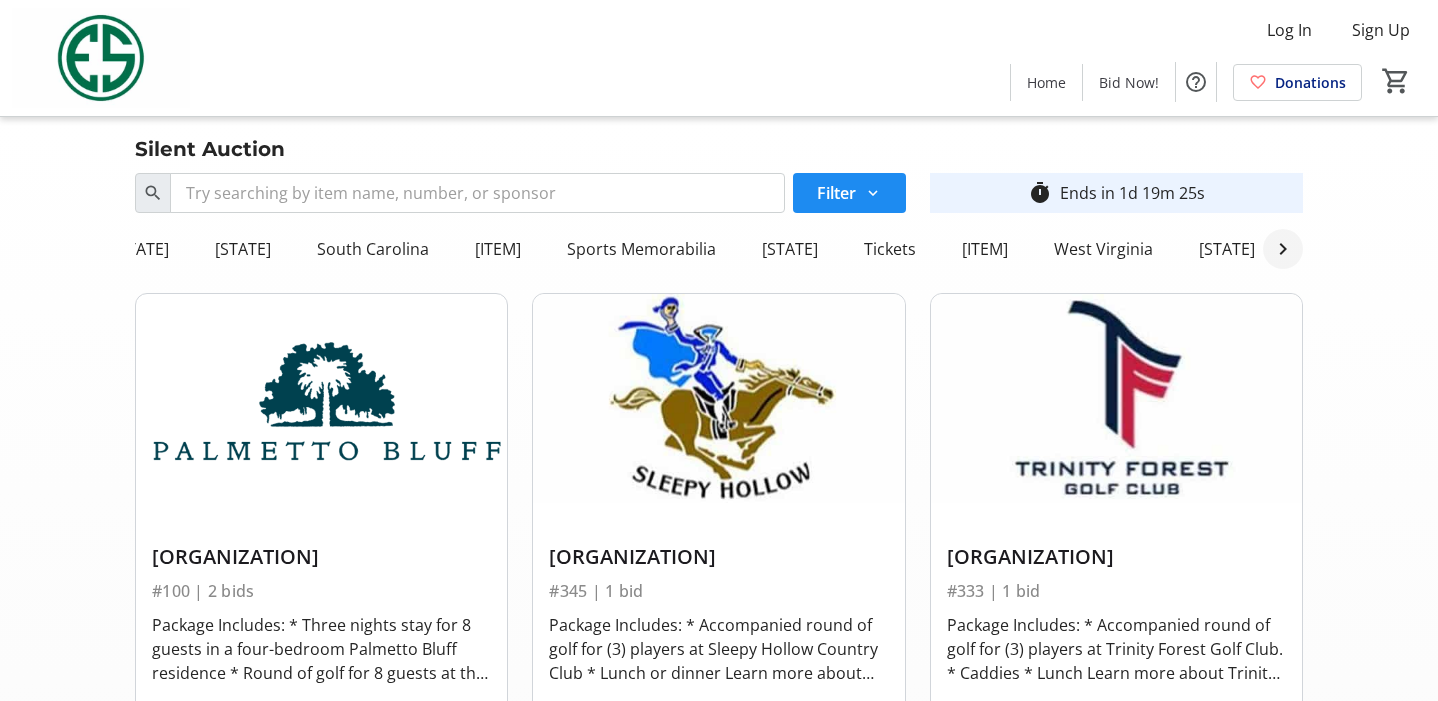 scroll, scrollTop: 0, scrollLeft: 1728, axis: horizontal 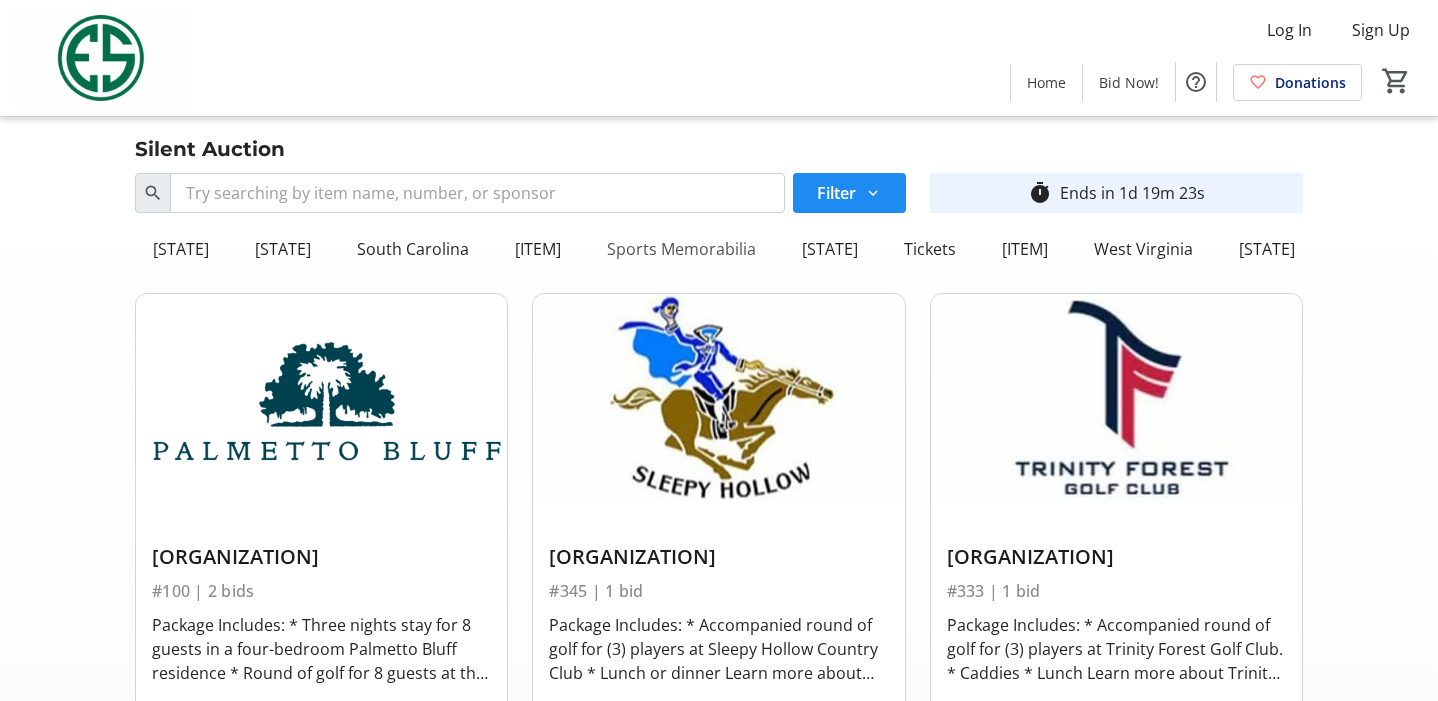 click on "Sports Memorabilia" 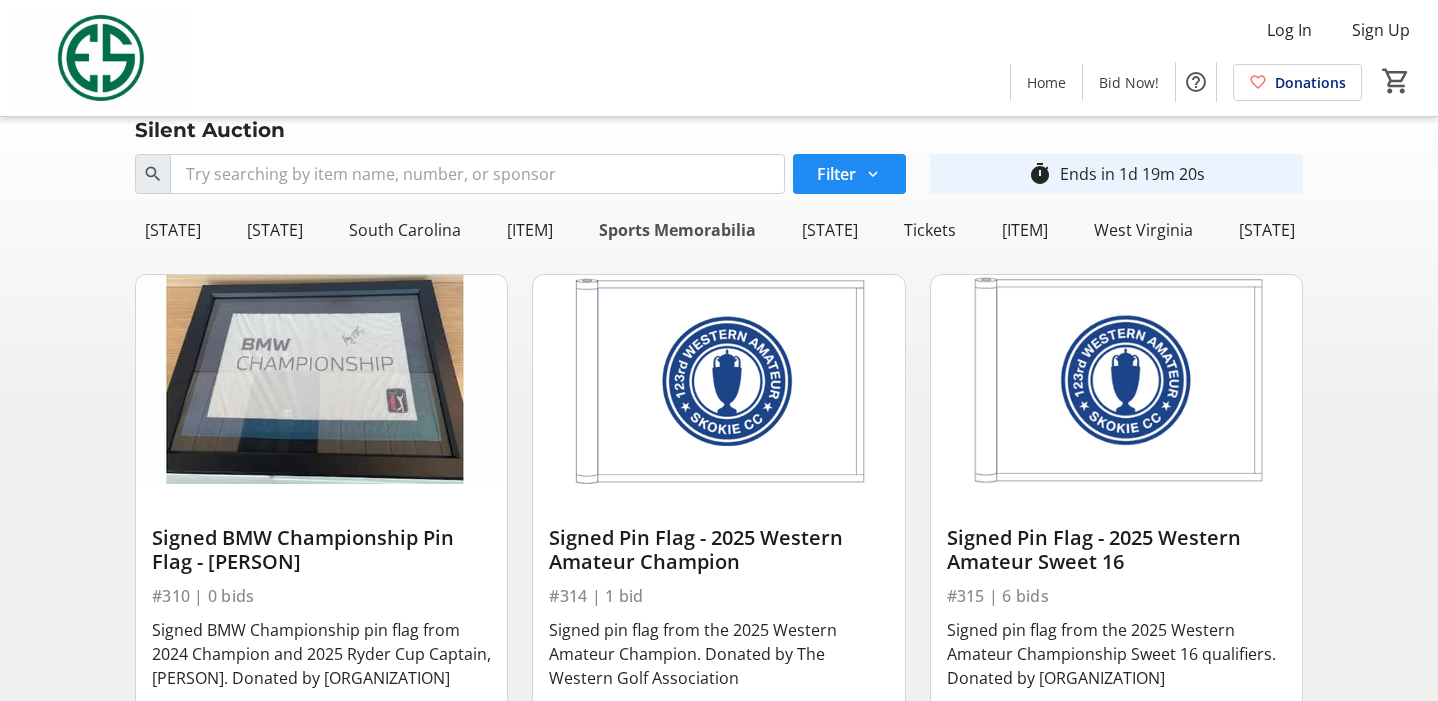 scroll, scrollTop: 0, scrollLeft: 0, axis: both 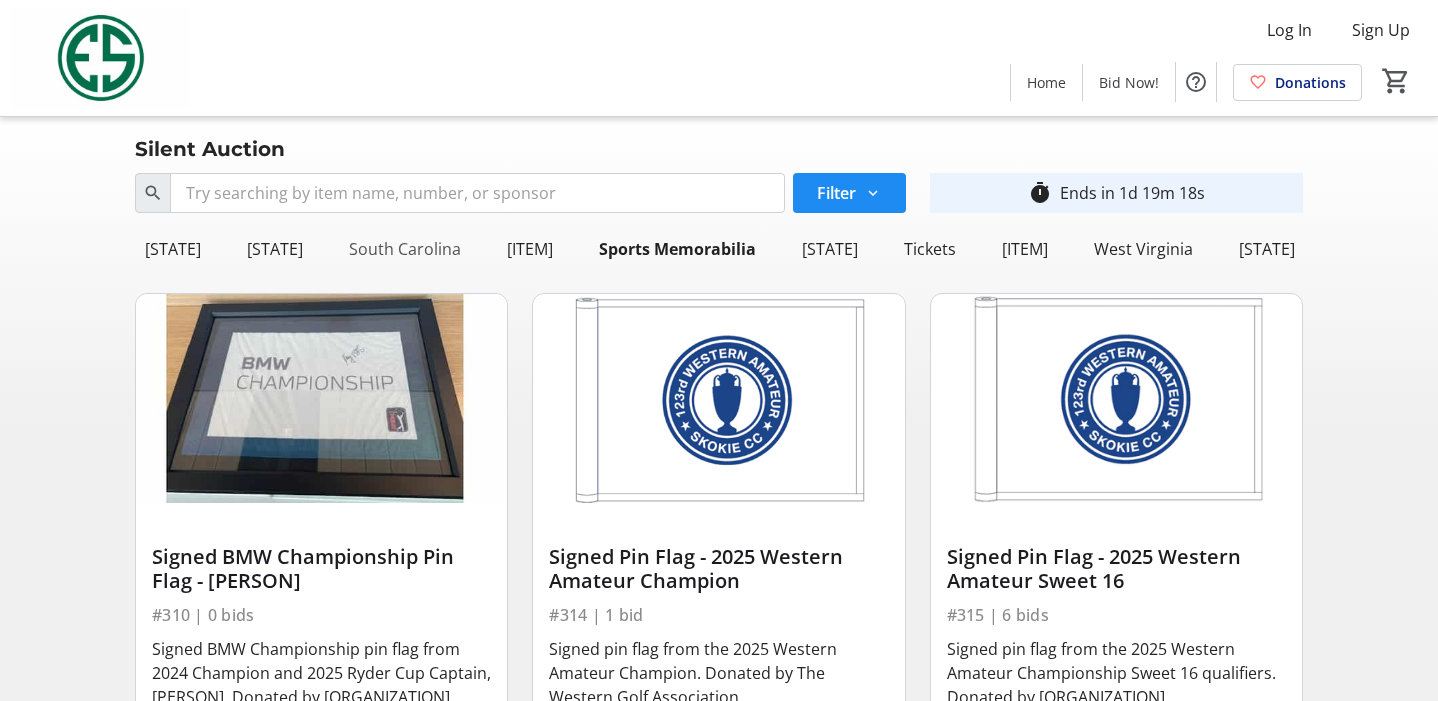 click on "South Carolina" 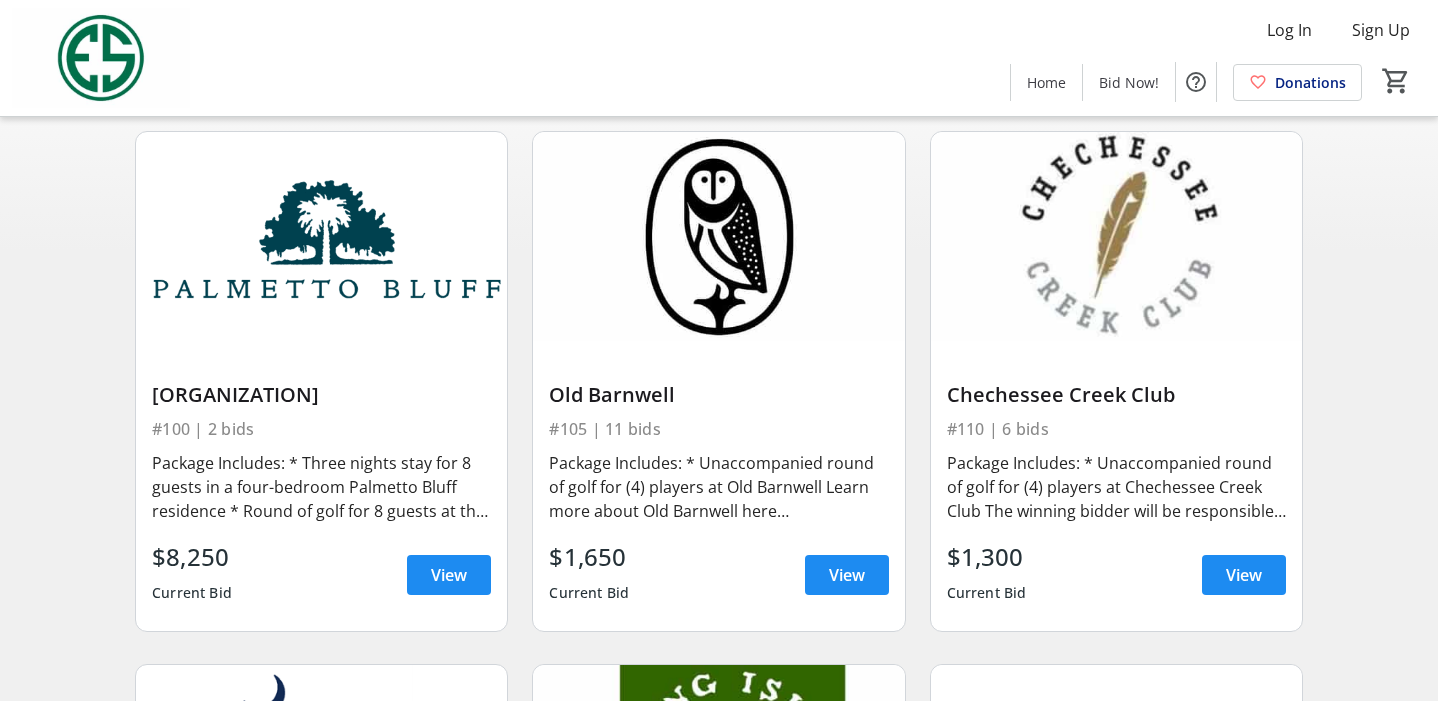 scroll, scrollTop: 164, scrollLeft: 0, axis: vertical 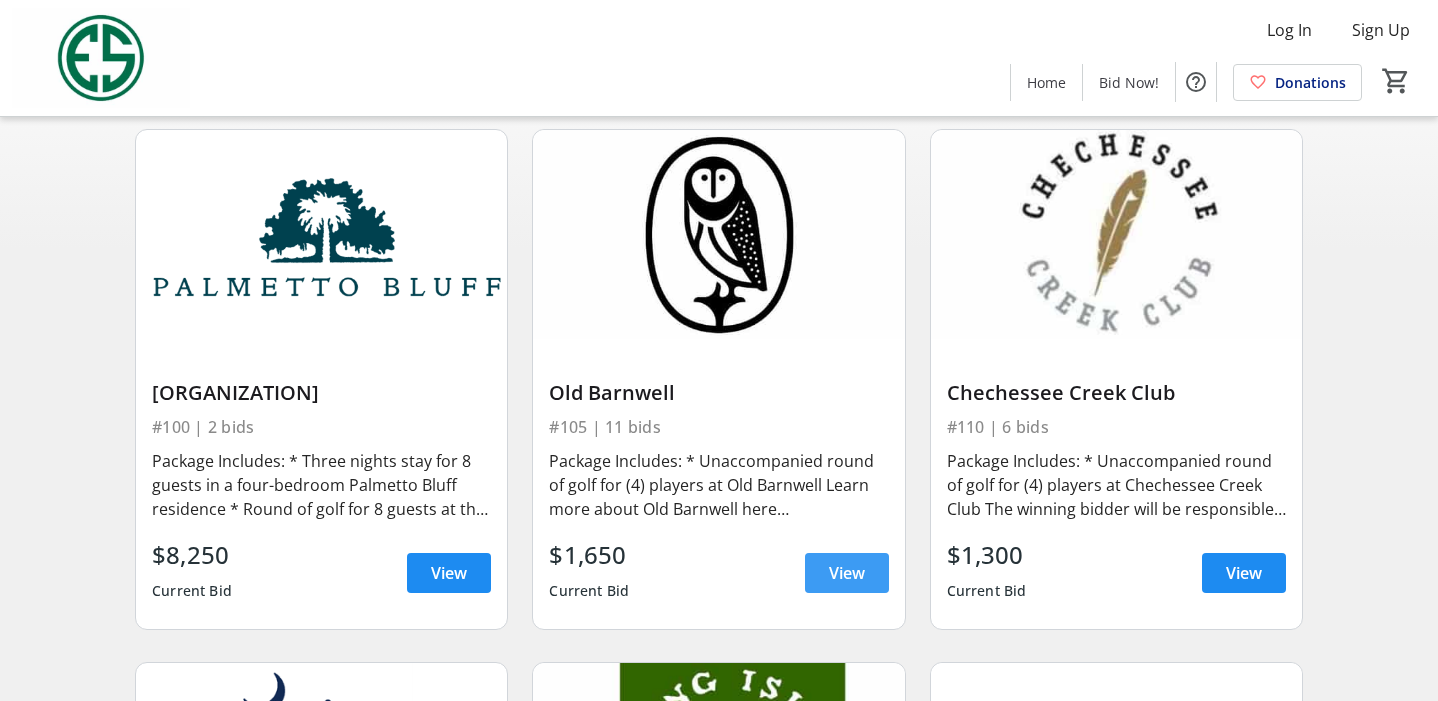 click on "View" at bounding box center [847, 573] 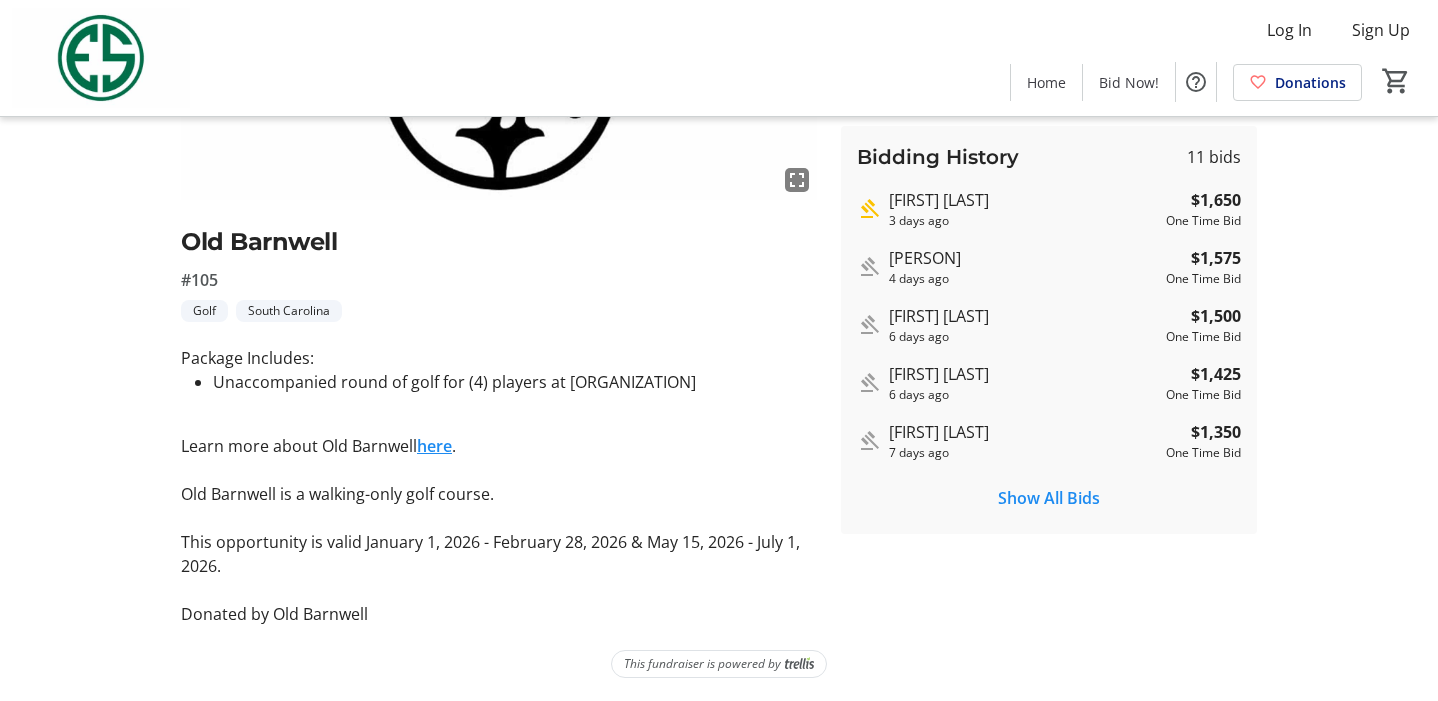 scroll, scrollTop: 348, scrollLeft: 0, axis: vertical 